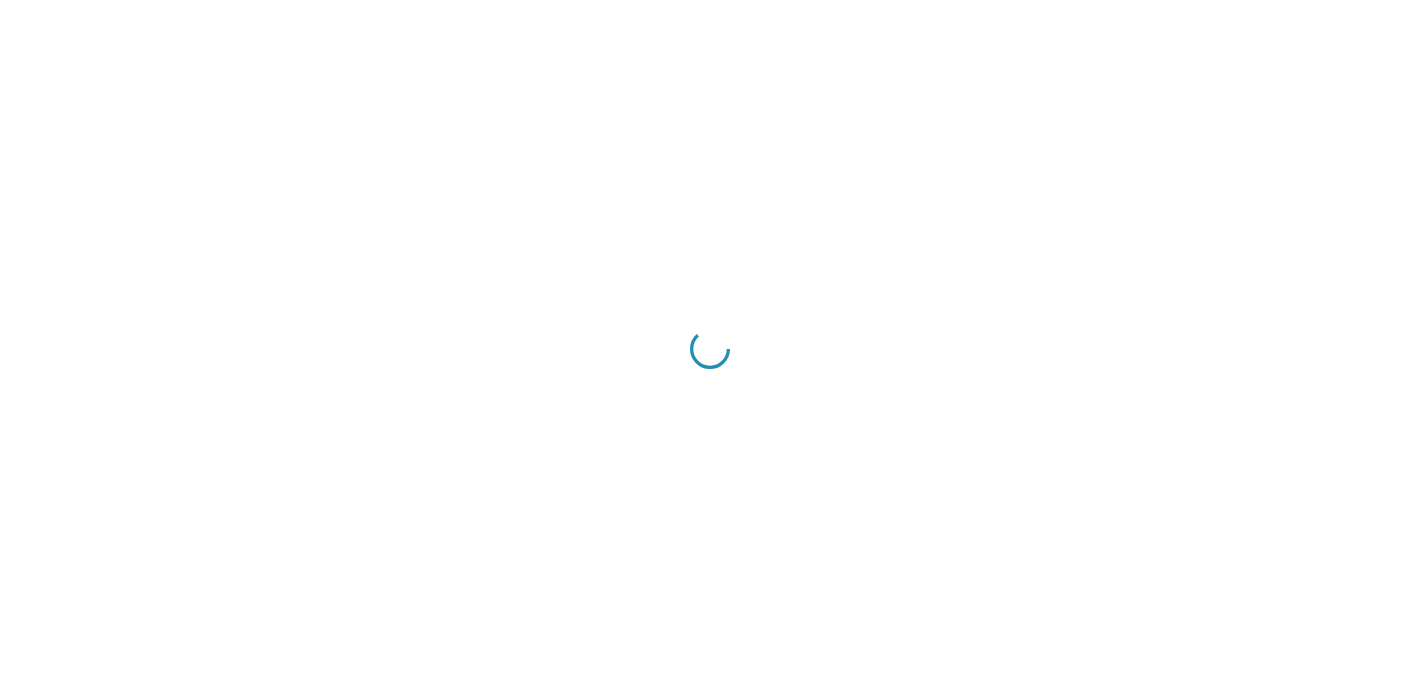 scroll, scrollTop: 0, scrollLeft: 0, axis: both 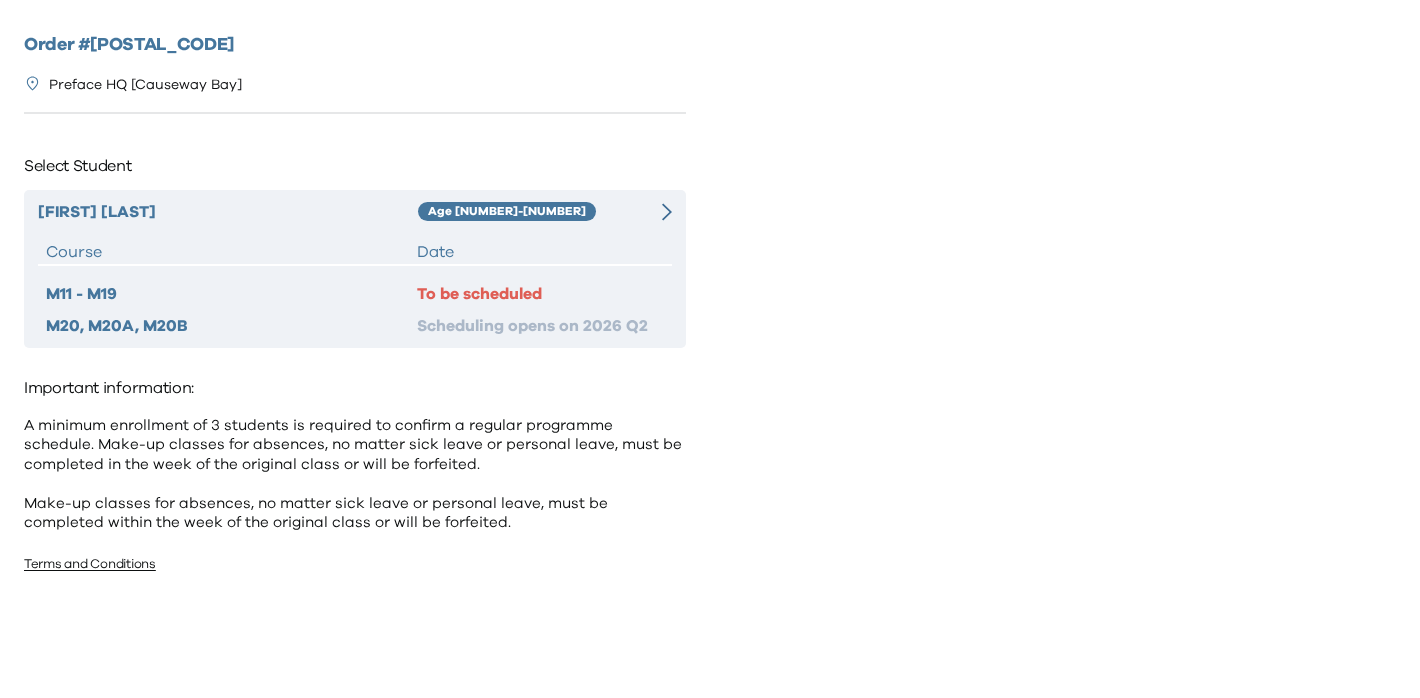 click on "Age [NUMBER]-[NUMBER]" at bounding box center [529, 212] 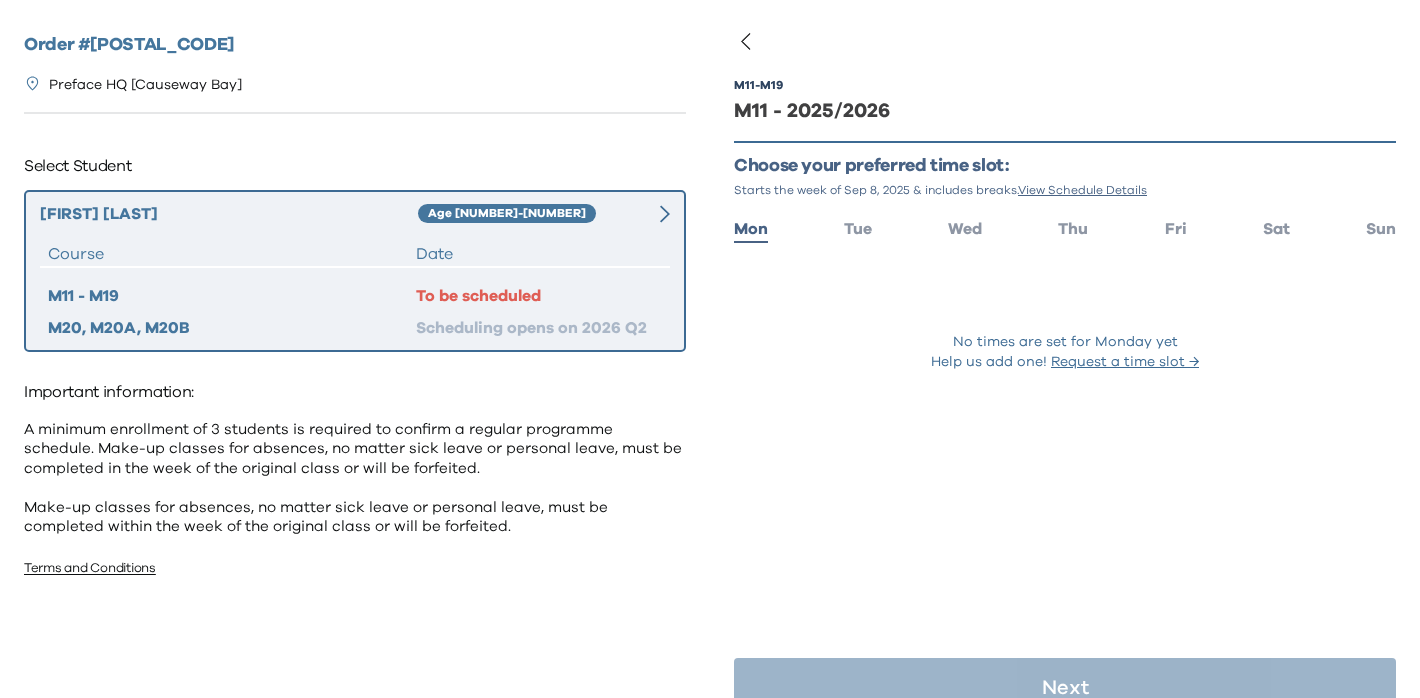 click on "Mon Tue Wed Thu Fri Sat Sun" at bounding box center [1065, 227] 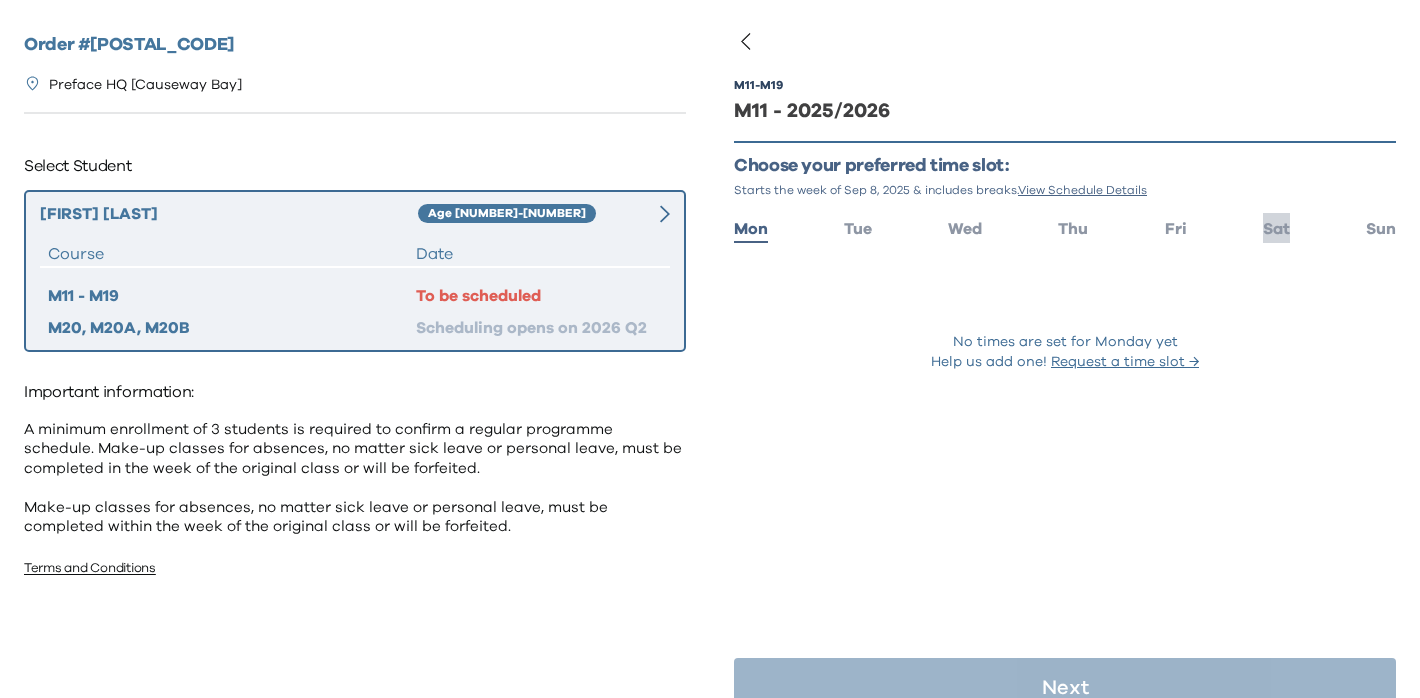 click on "Sat" at bounding box center (1276, 229) 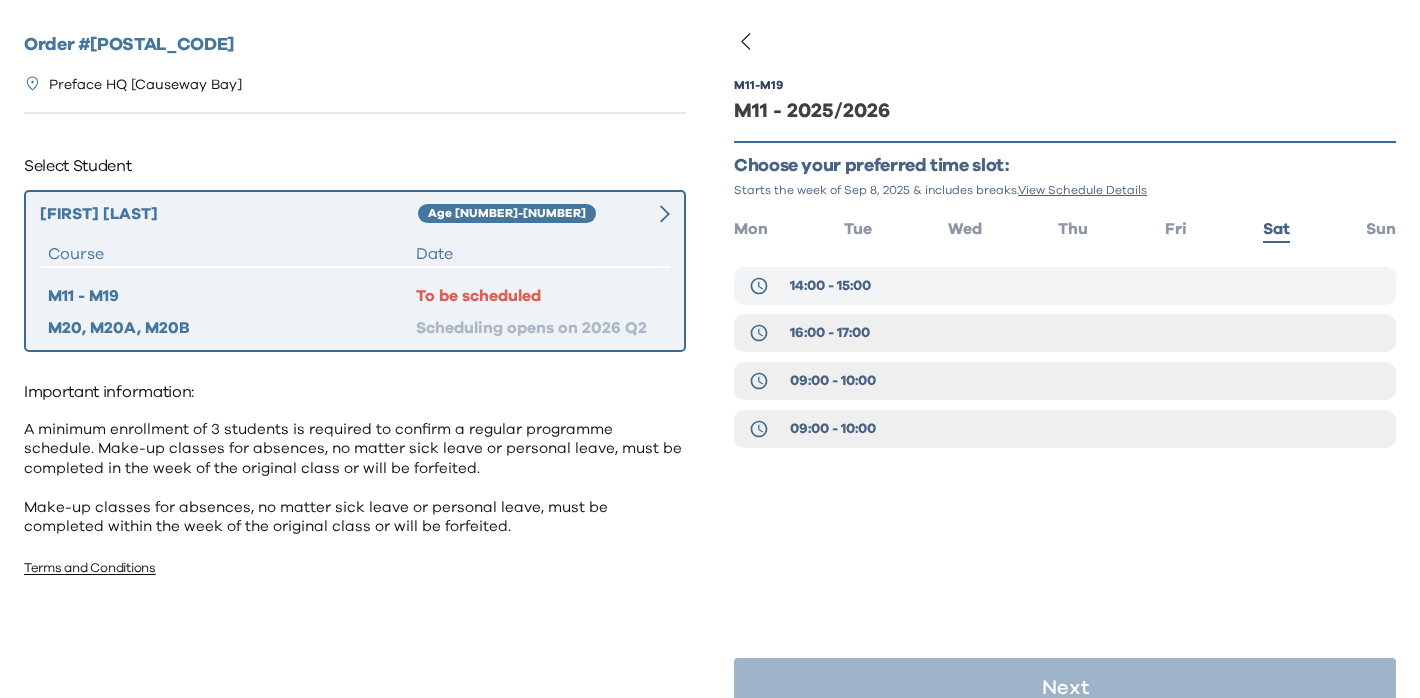 click on "14:00 - 15:00" at bounding box center [1065, 286] 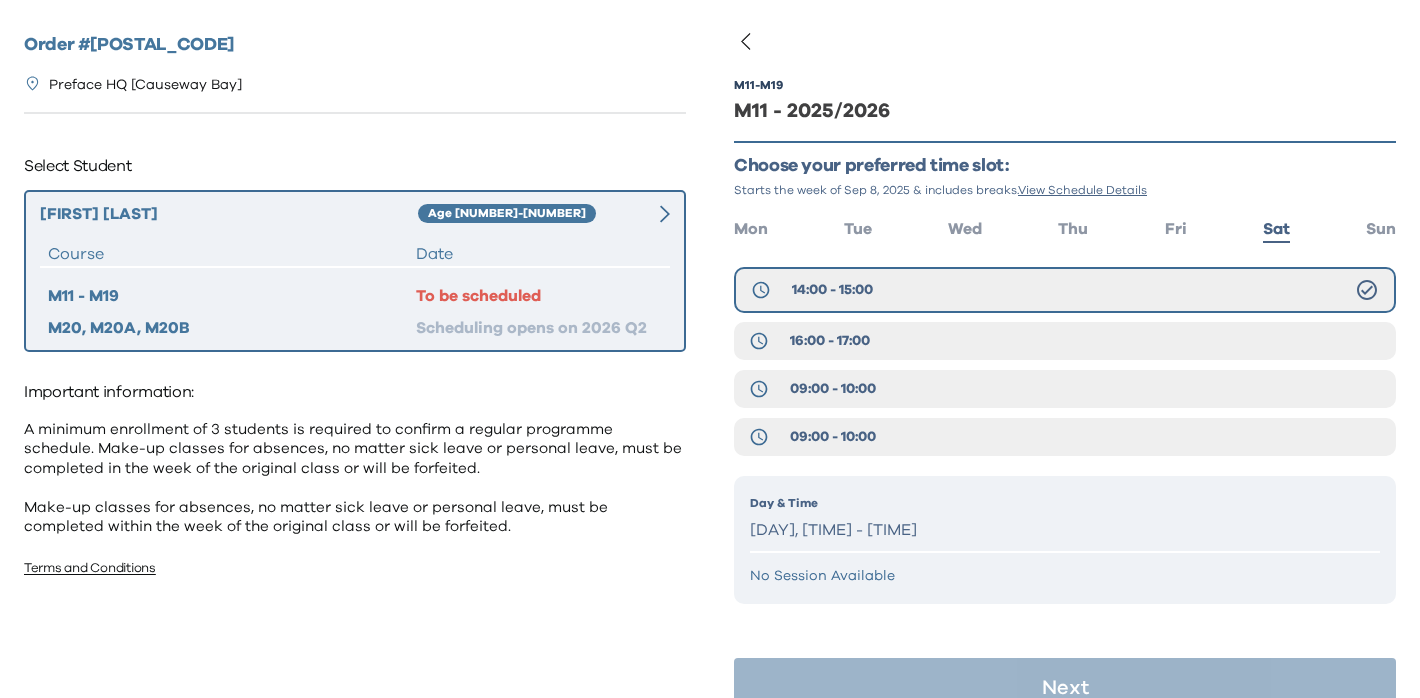 click on "M11 - M19 M11 - 2025/2026 Choose your preferred time slot: Starts the week of Sep 8, 2025 & includes breaks.  View Schedule Details Mon Tue Wed Thu Fri Sat Sun 14:00 - 15:00 16:00 - 17:00 09:00 - 10:00 09:00 - 10:00 Day & Time Saturday, 14:00 - 15:00 No Session Available Next" at bounding box center [1065, 349] 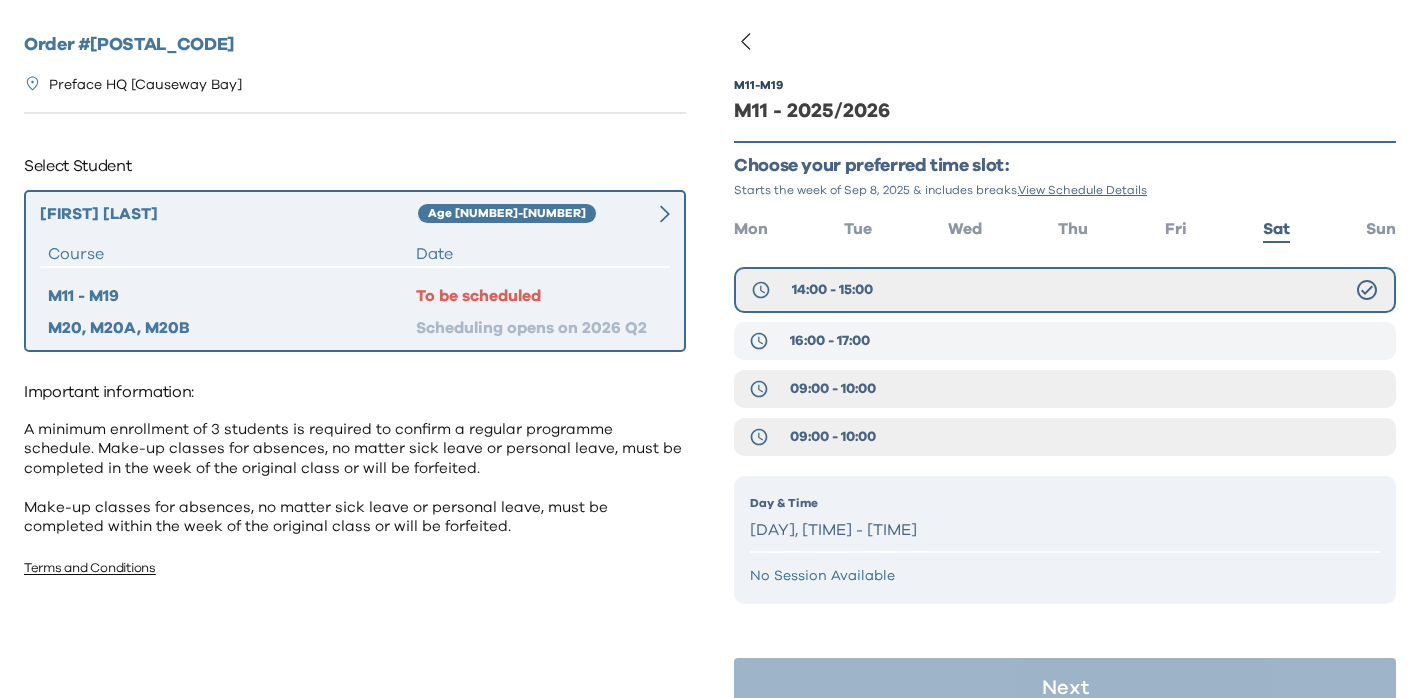 click on "16:00 - 17:00" at bounding box center (1065, 341) 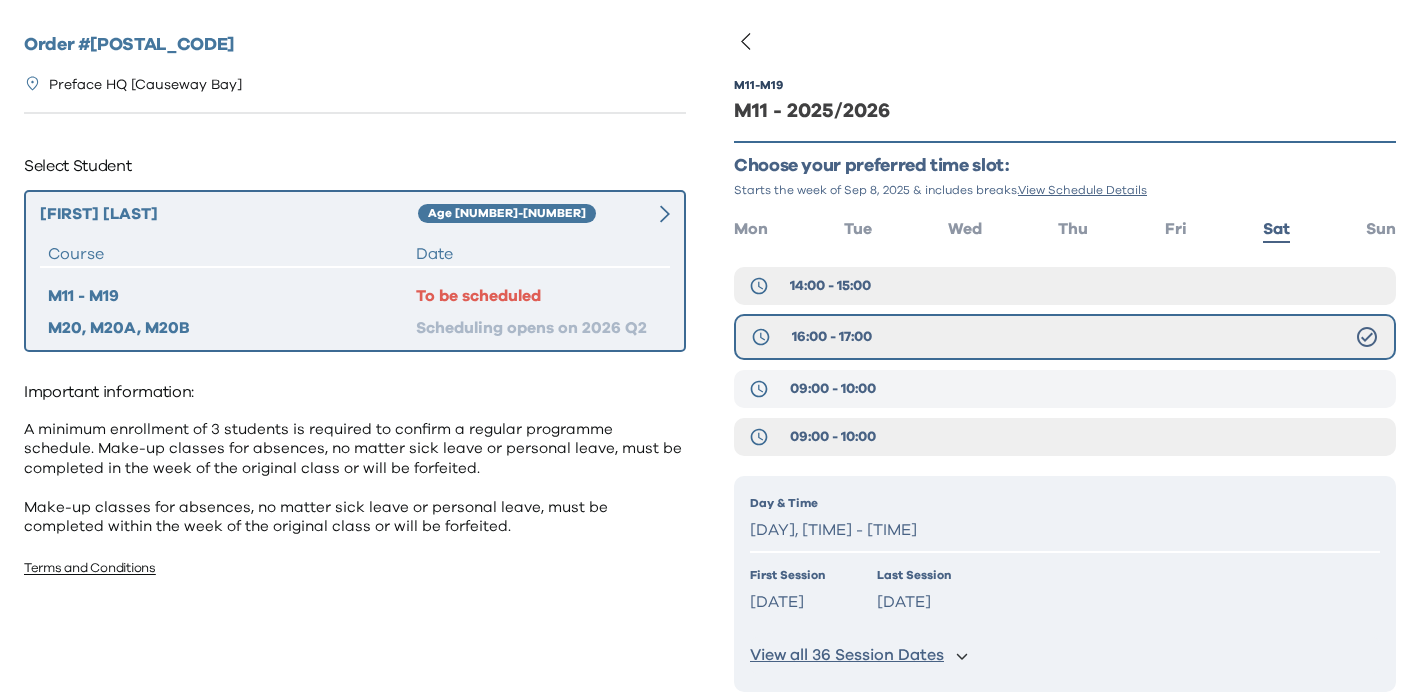 click on "09:00 - 10:00" at bounding box center (1065, 389) 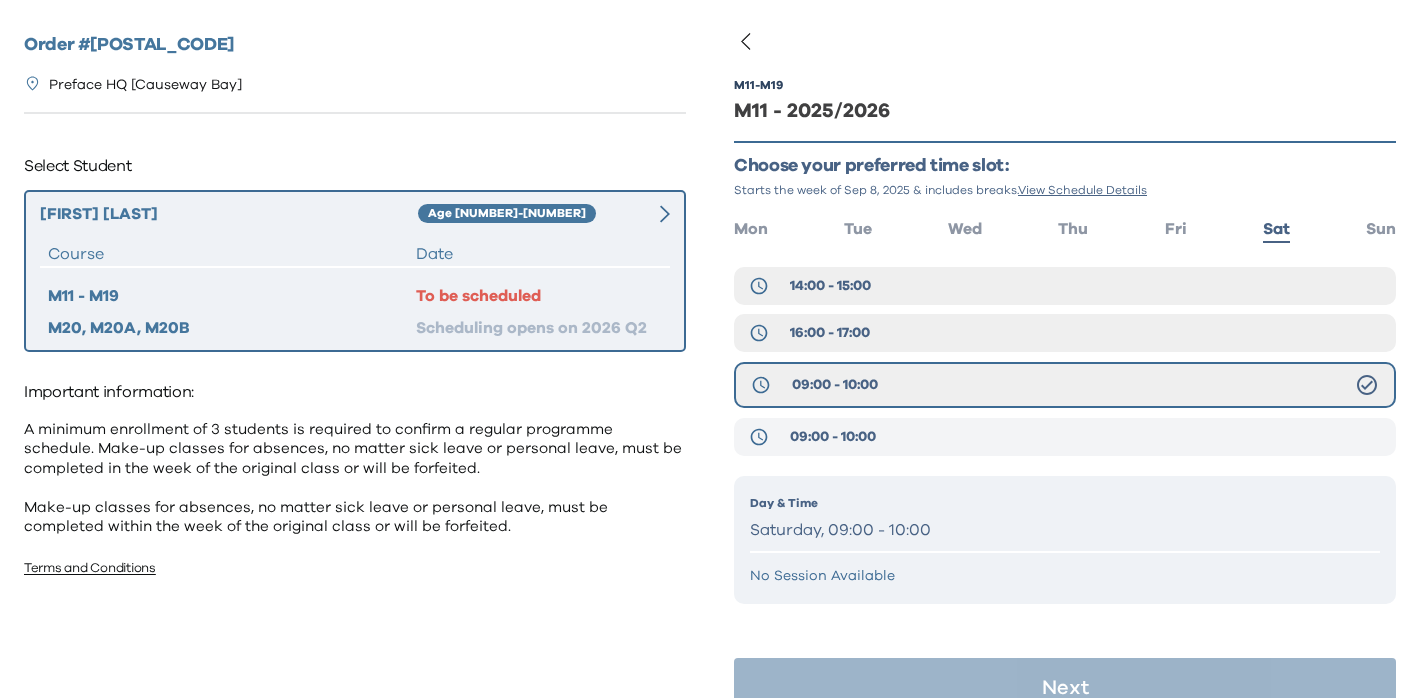 click on "09:00 - 10:00" at bounding box center [1065, 437] 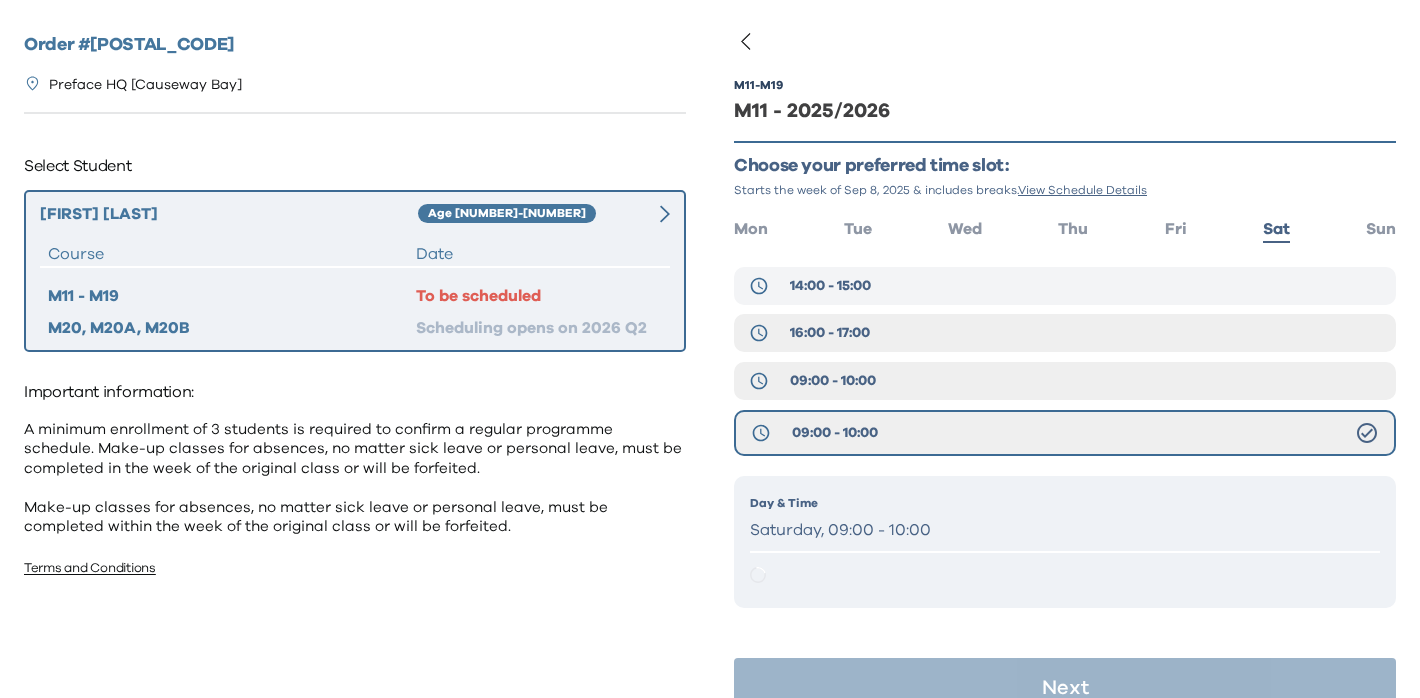 click on "14:00 - 15:00" at bounding box center (1065, 286) 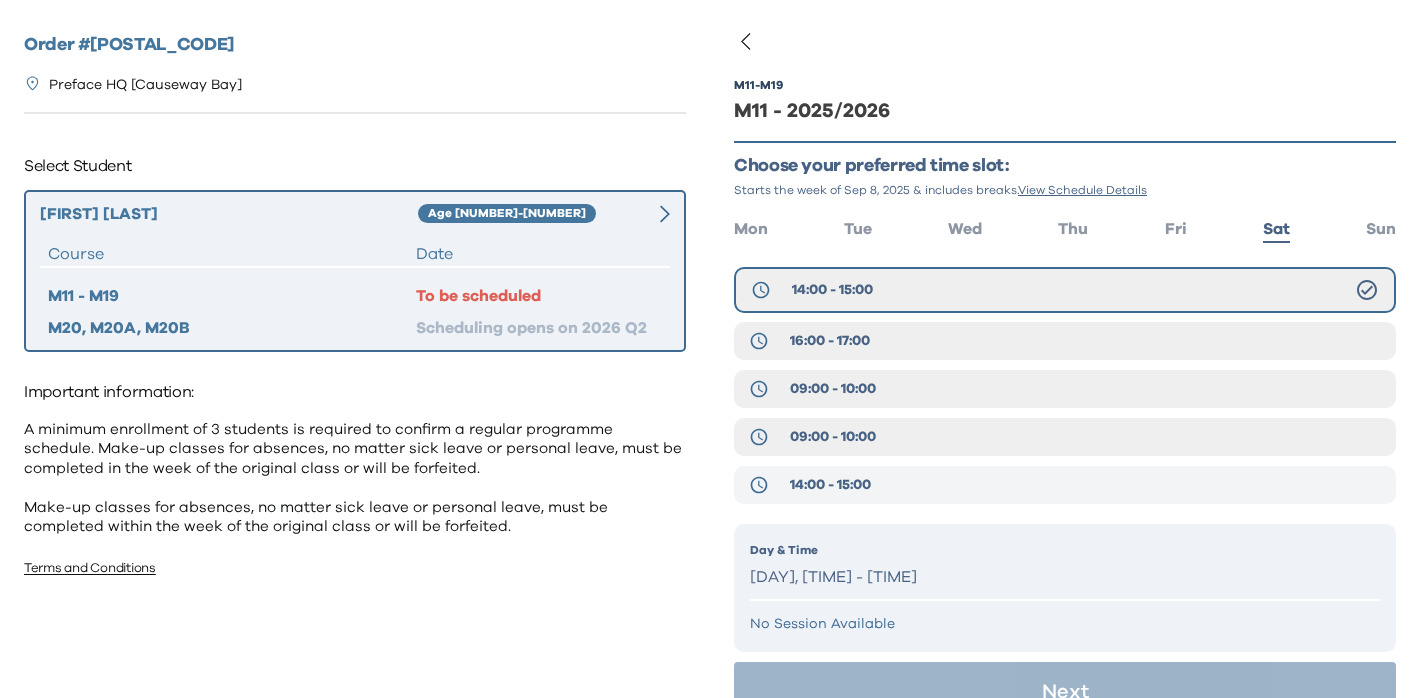 click on "14:00 - 15:00" at bounding box center [1065, 485] 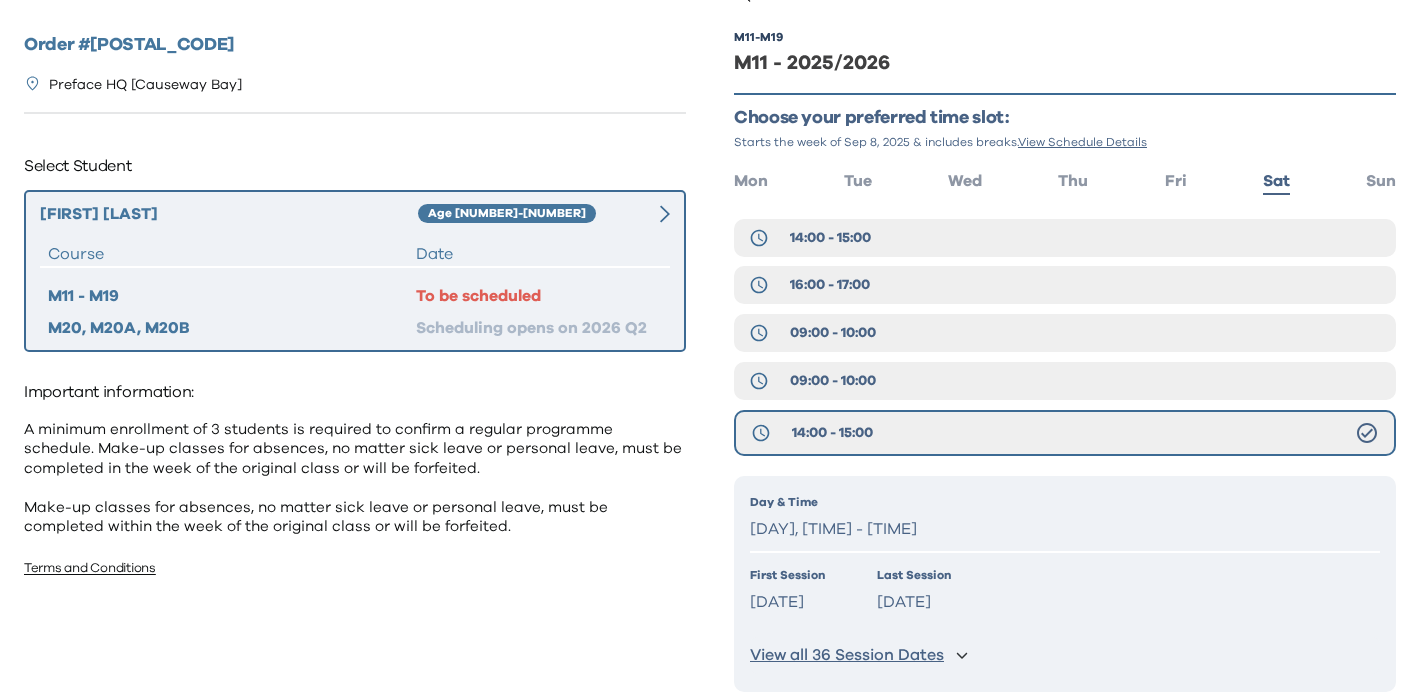 scroll, scrollTop: 131, scrollLeft: 0, axis: vertical 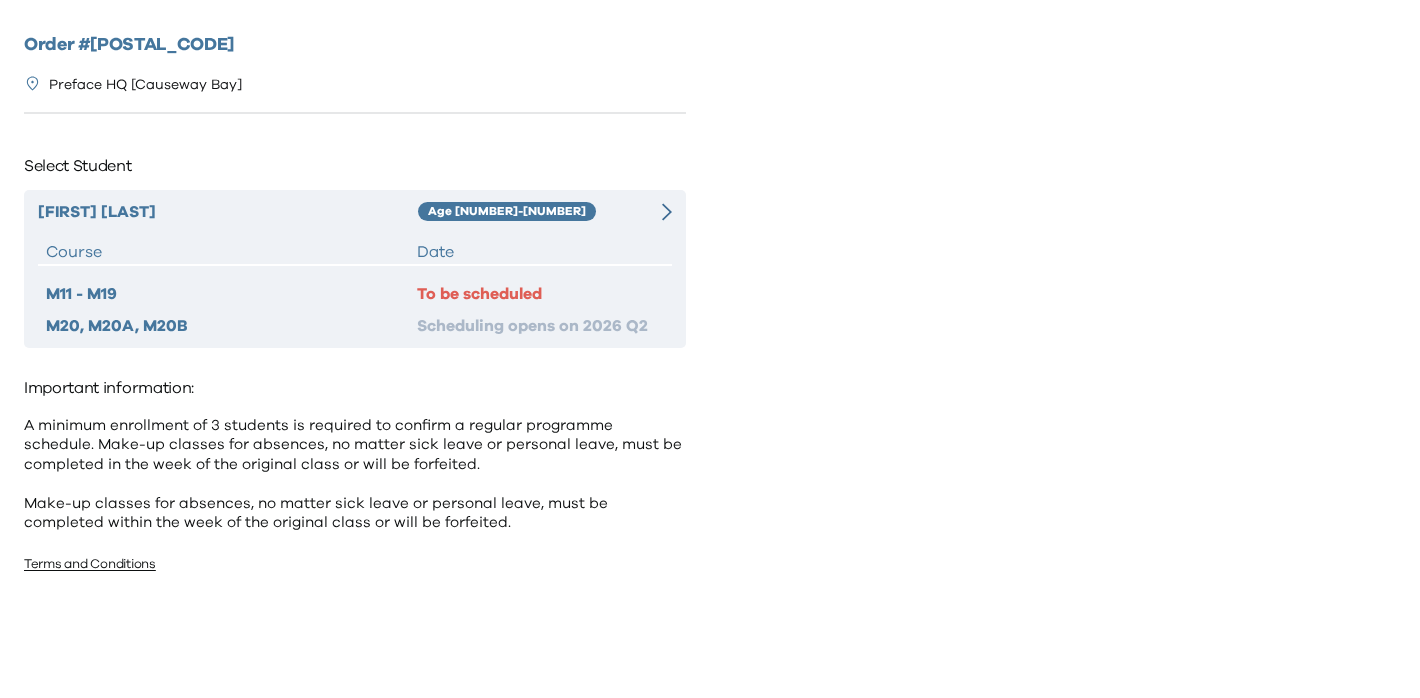 click on "Date" at bounding box center [540, 252] 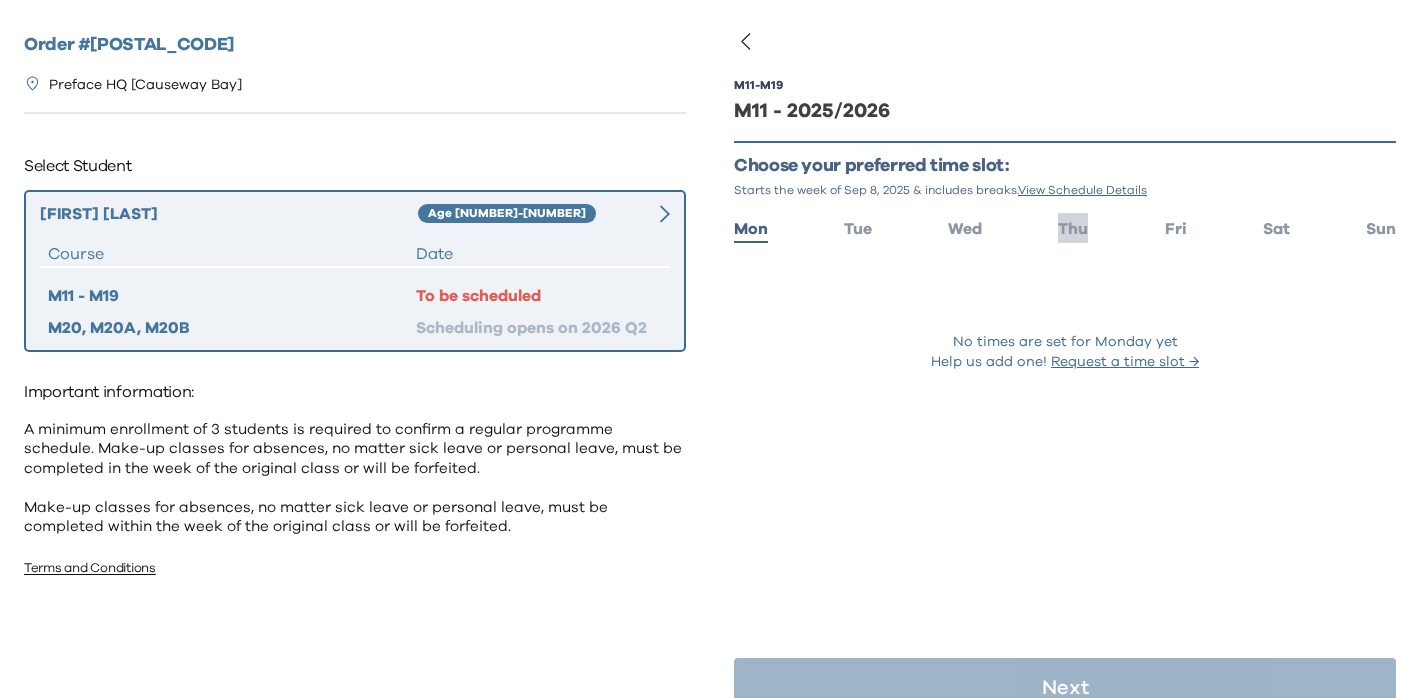 click on "Thu" at bounding box center (1073, 229) 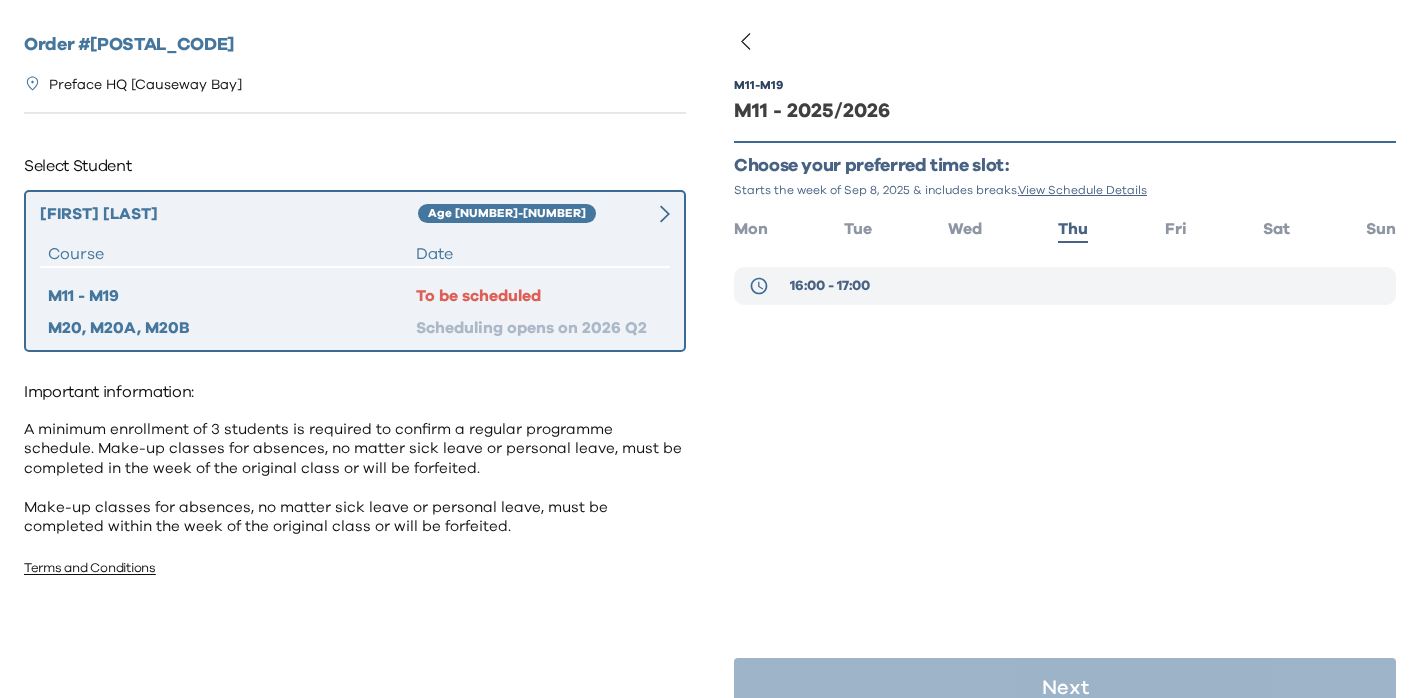 click on "16:00 - 17:00" at bounding box center [1065, 286] 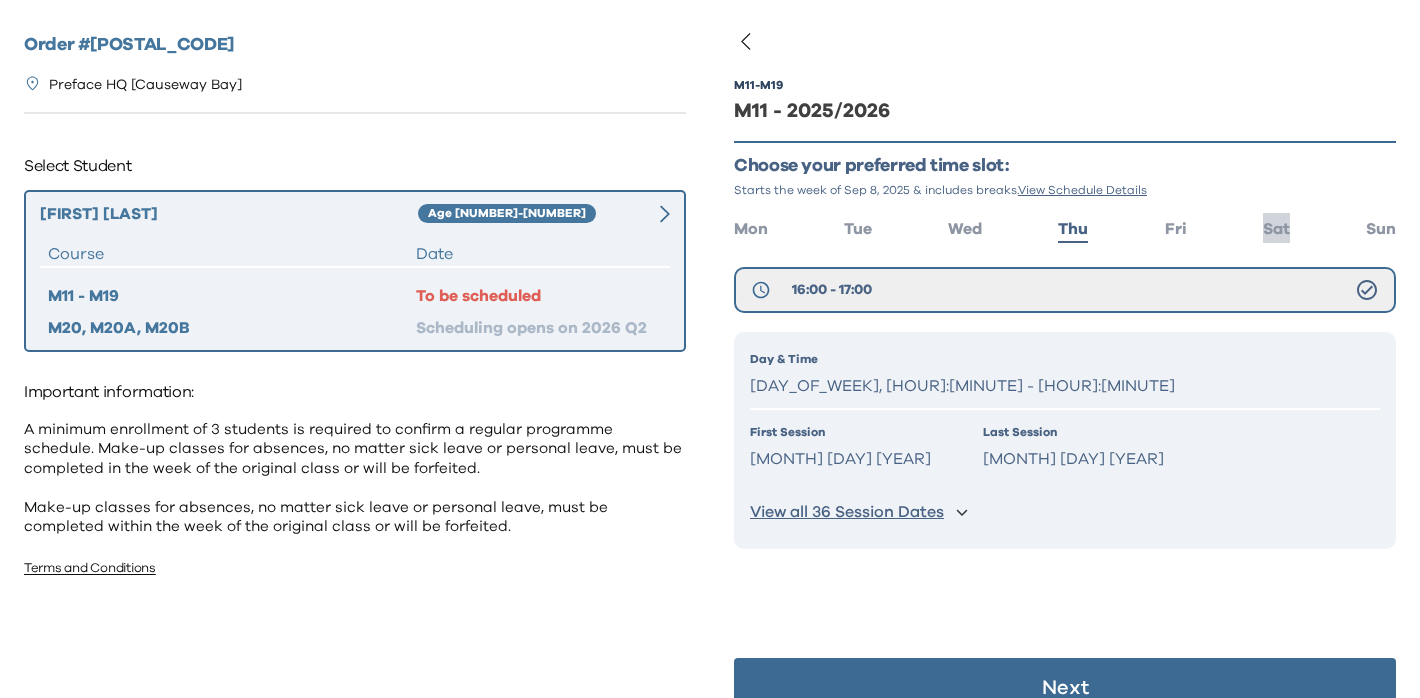 click on "Sat" at bounding box center (1276, 229) 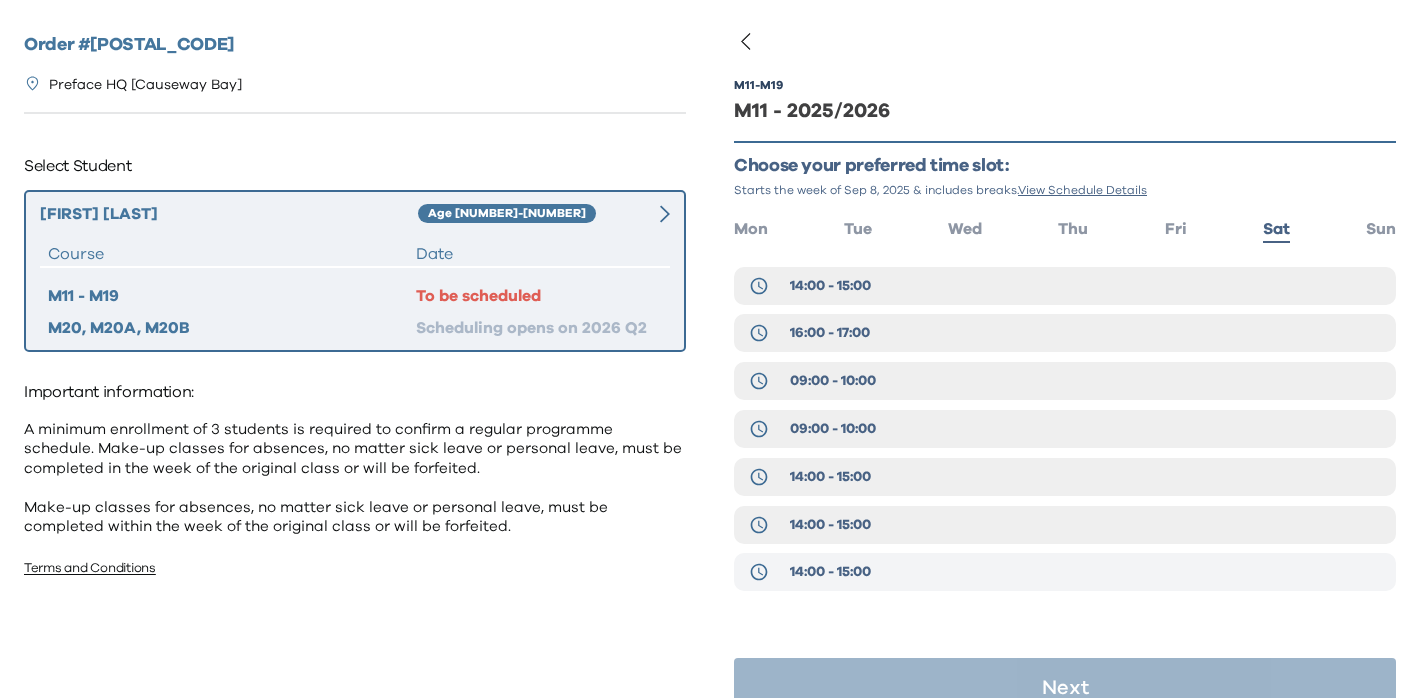 click on "14:00 - 15:00" at bounding box center (830, 572) 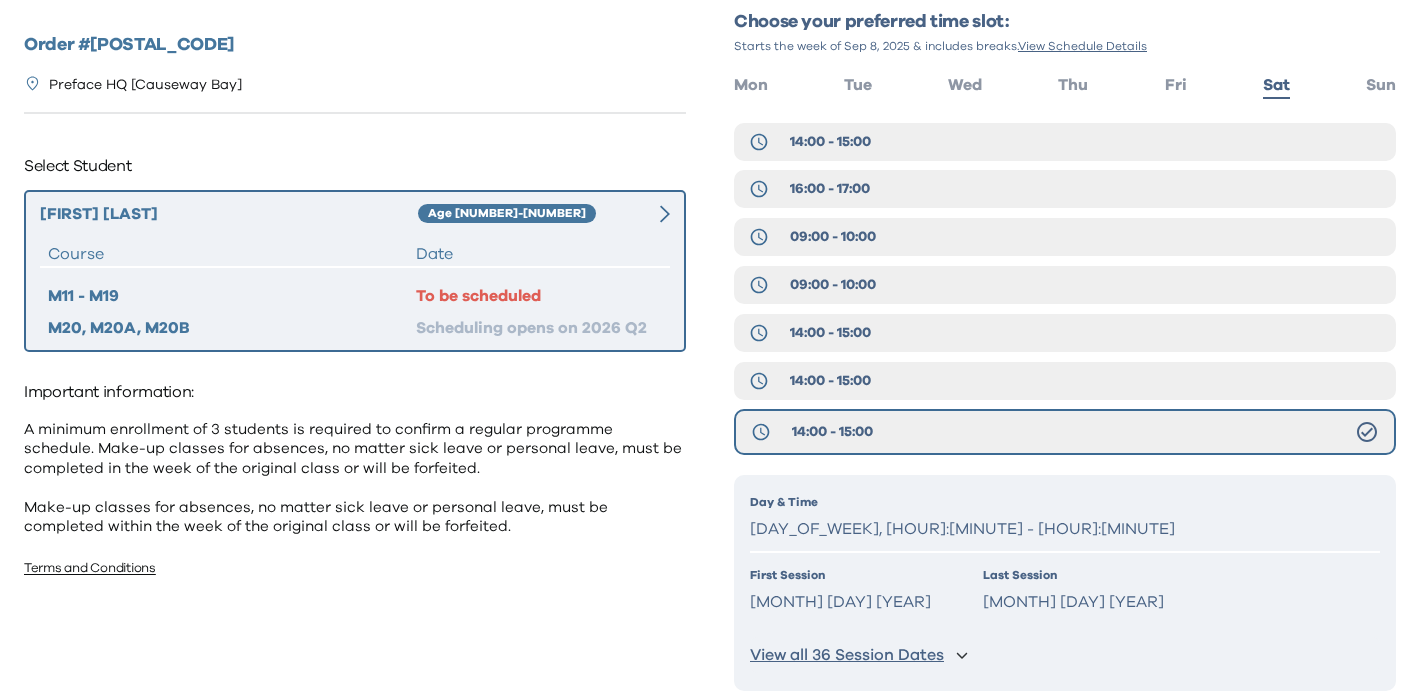 scroll, scrollTop: 227, scrollLeft: 0, axis: vertical 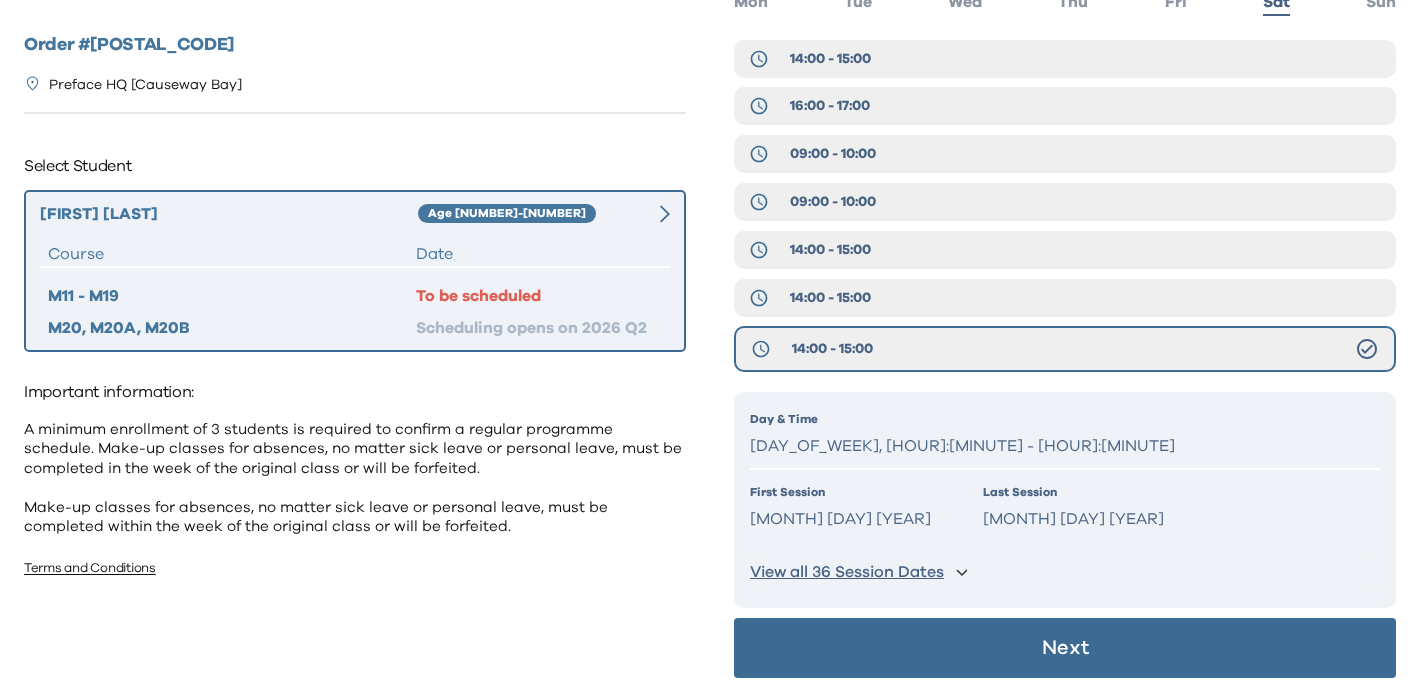 click on "Next" at bounding box center [1065, 648] 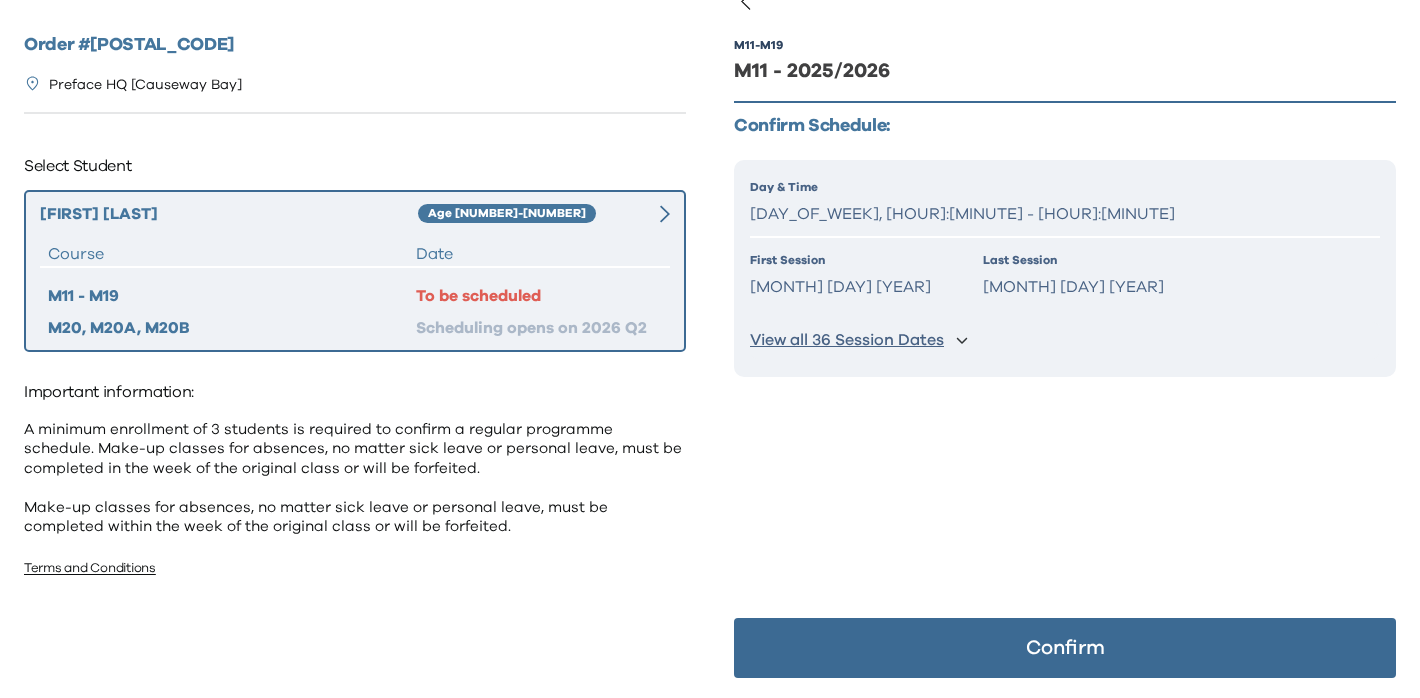 scroll, scrollTop: 40, scrollLeft: 0, axis: vertical 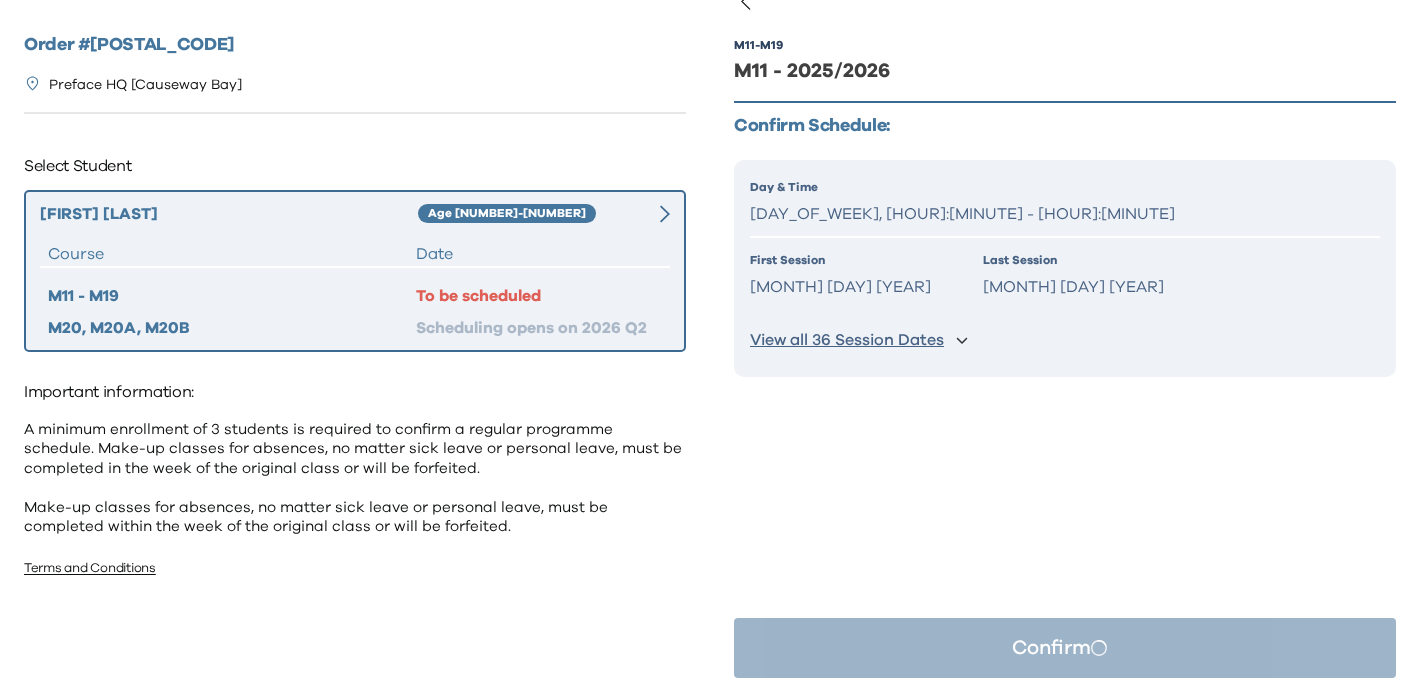 click on "View all 36 Session Dates" at bounding box center (847, 340) 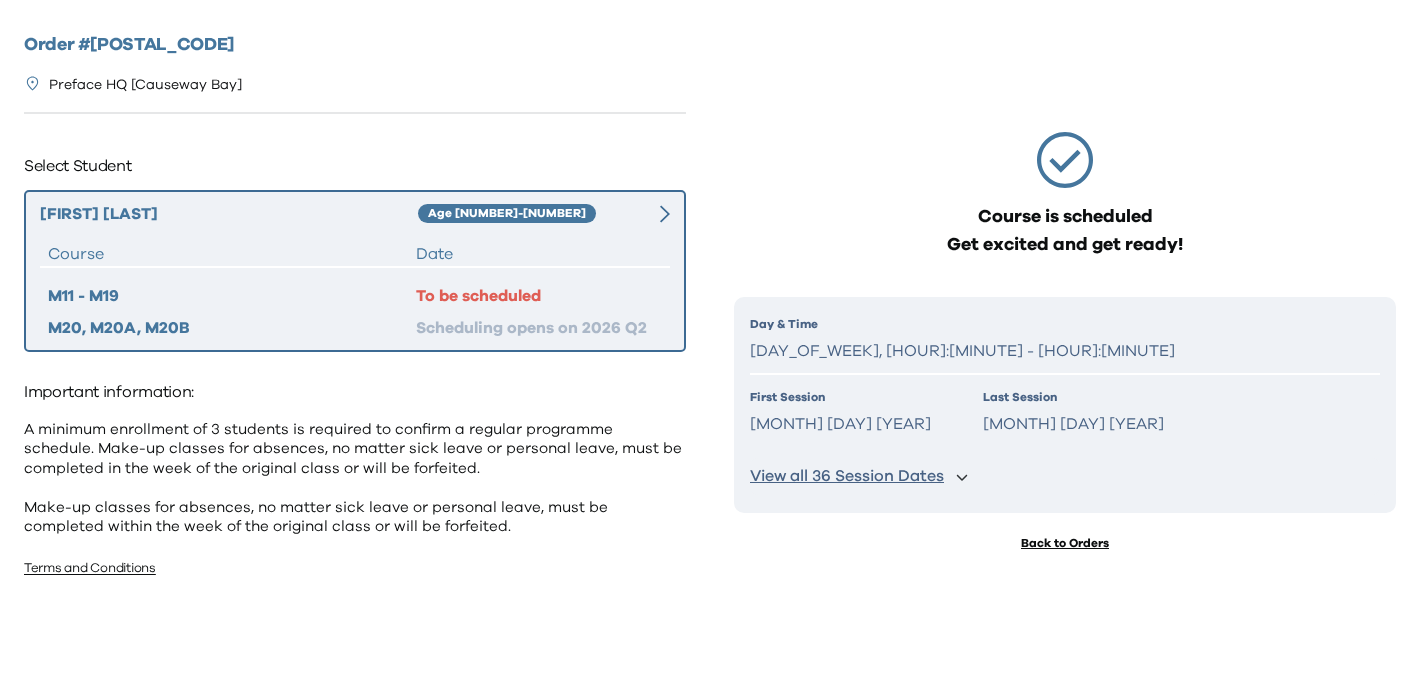 scroll, scrollTop: 0, scrollLeft: 0, axis: both 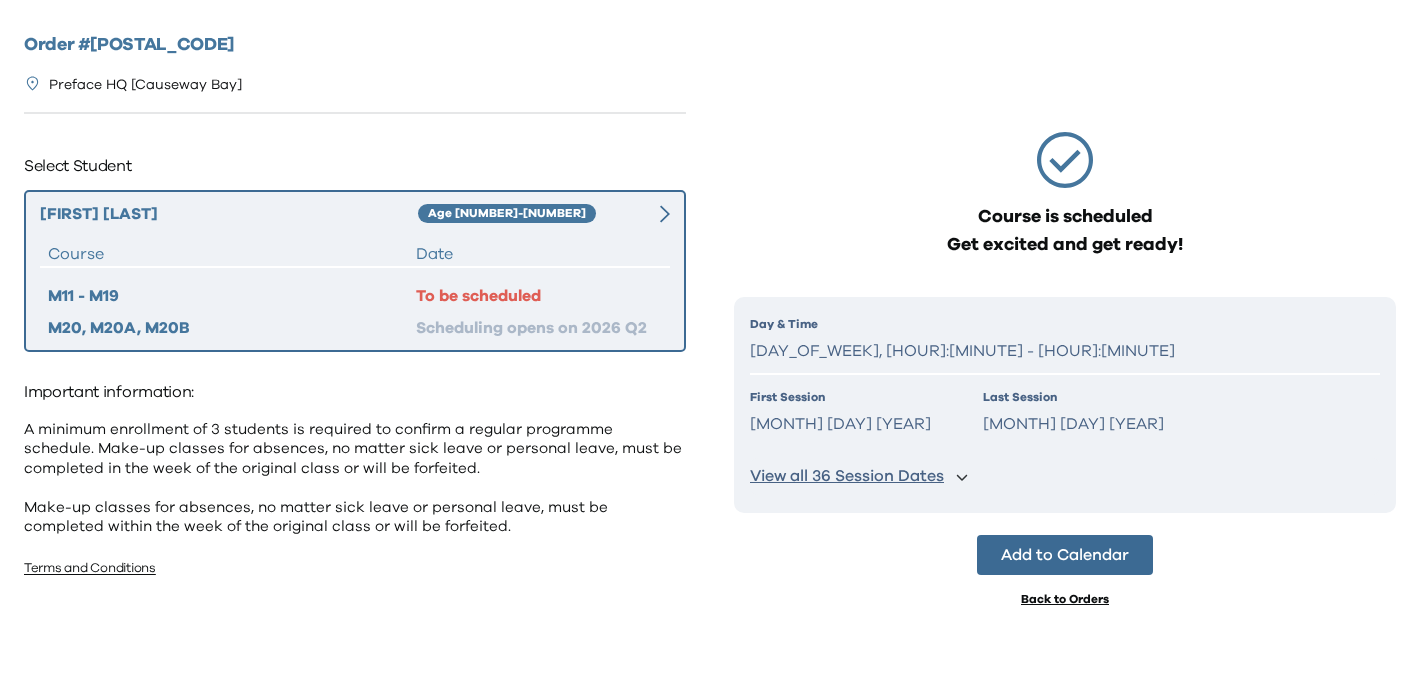 click on "View all 36 Session Dates" at bounding box center [847, 476] 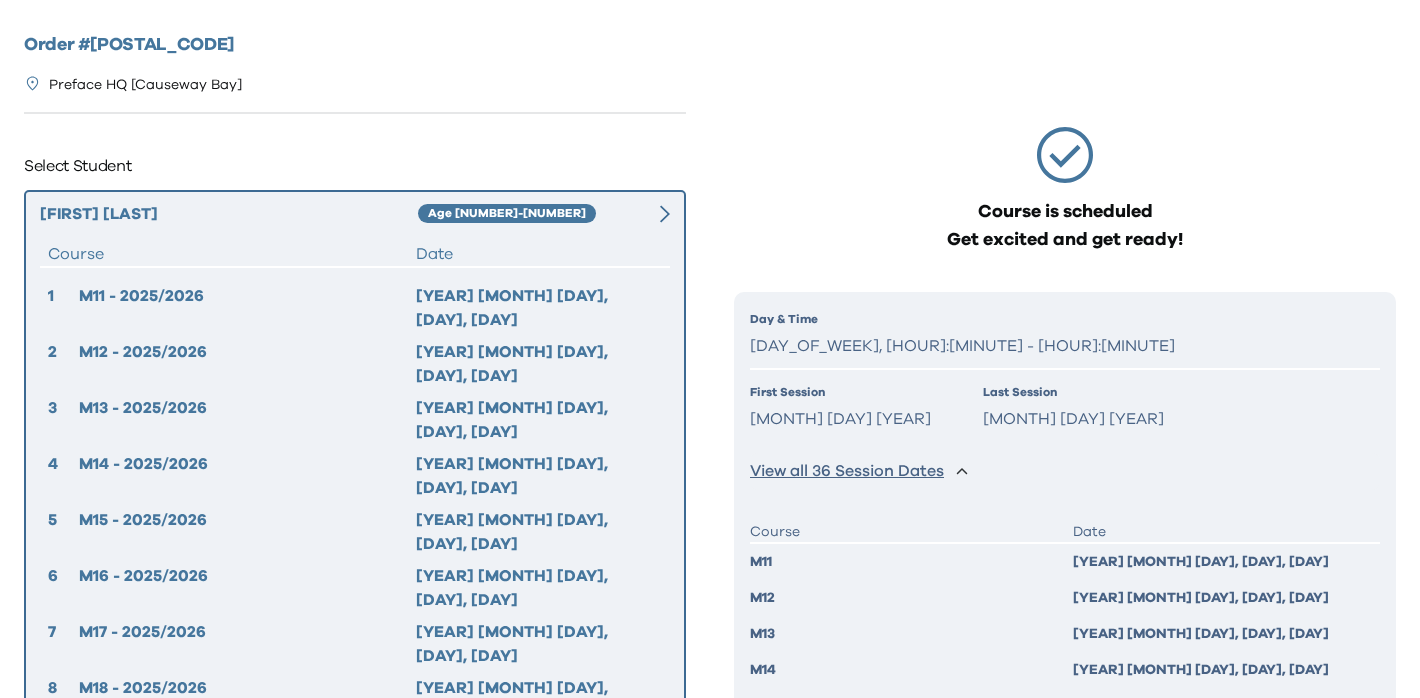 scroll, scrollTop: 6, scrollLeft: 0, axis: vertical 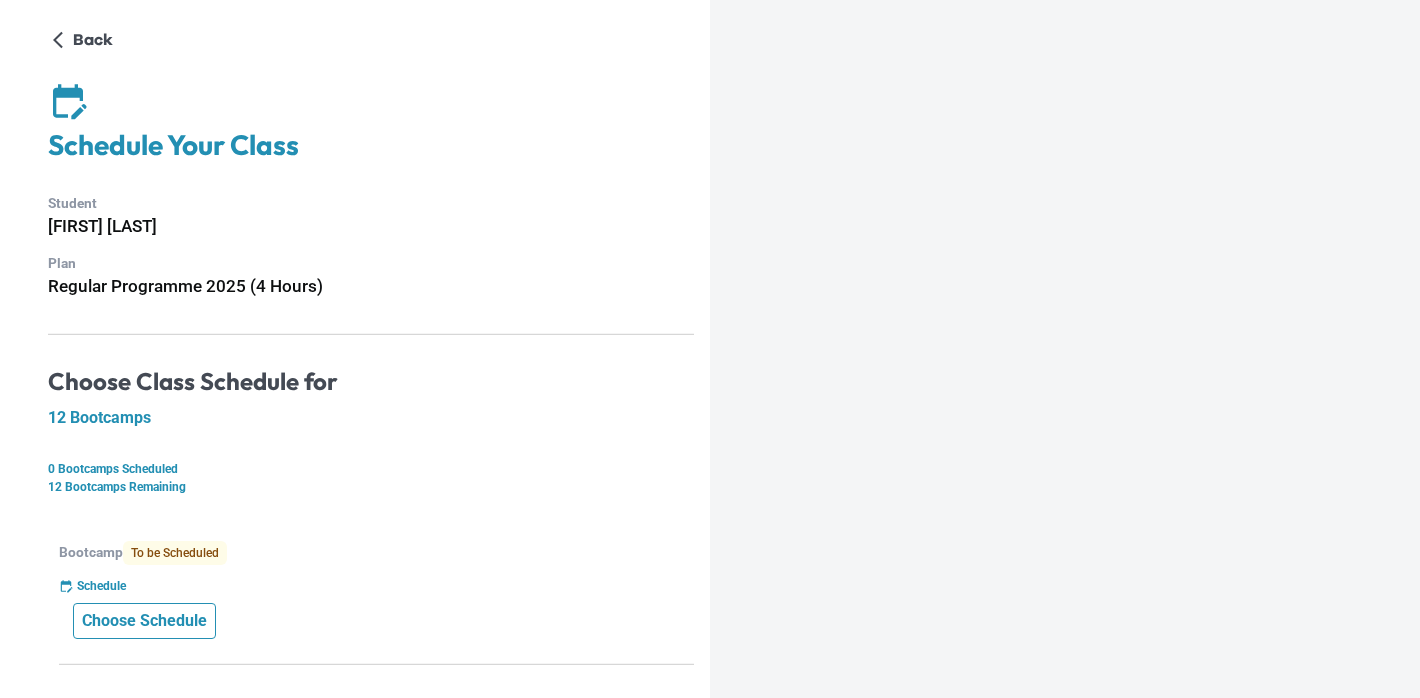 click on "Choose Schedule" at bounding box center [144, 621] 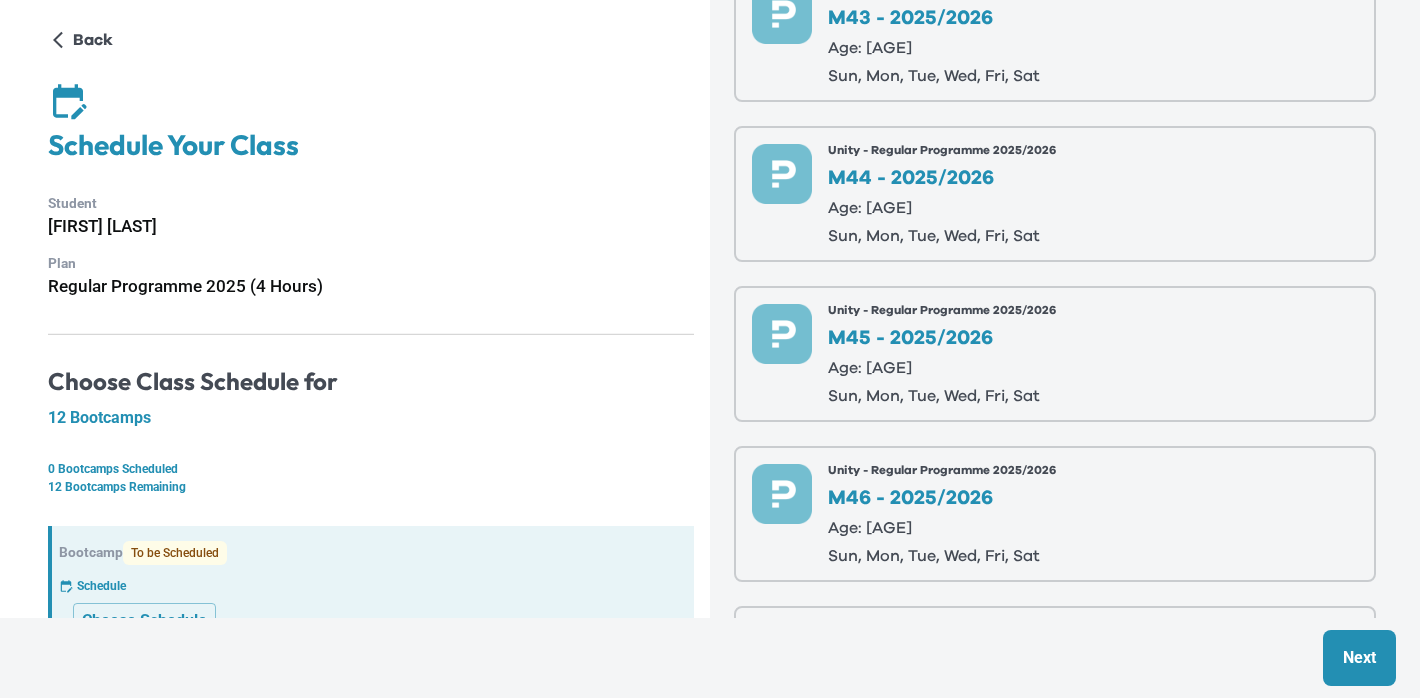 scroll, scrollTop: 11284, scrollLeft: 0, axis: vertical 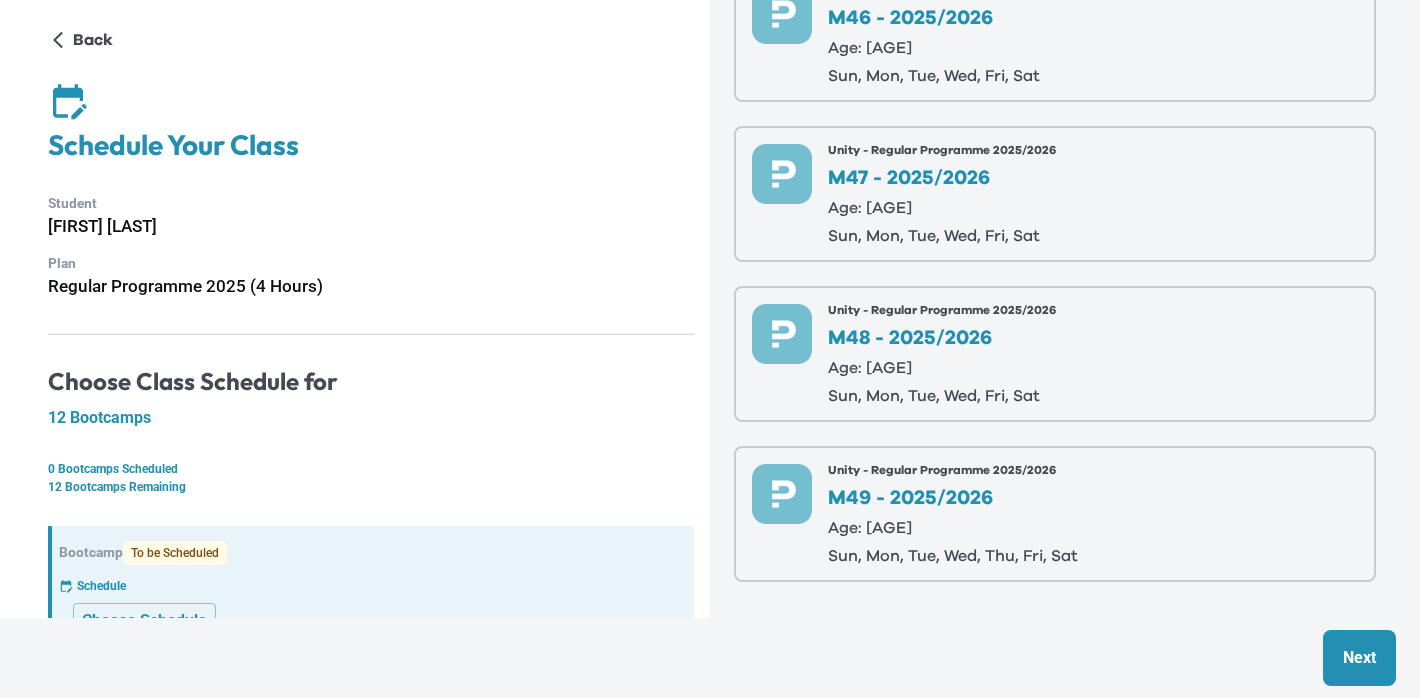click on "Next" at bounding box center [1359, 658] 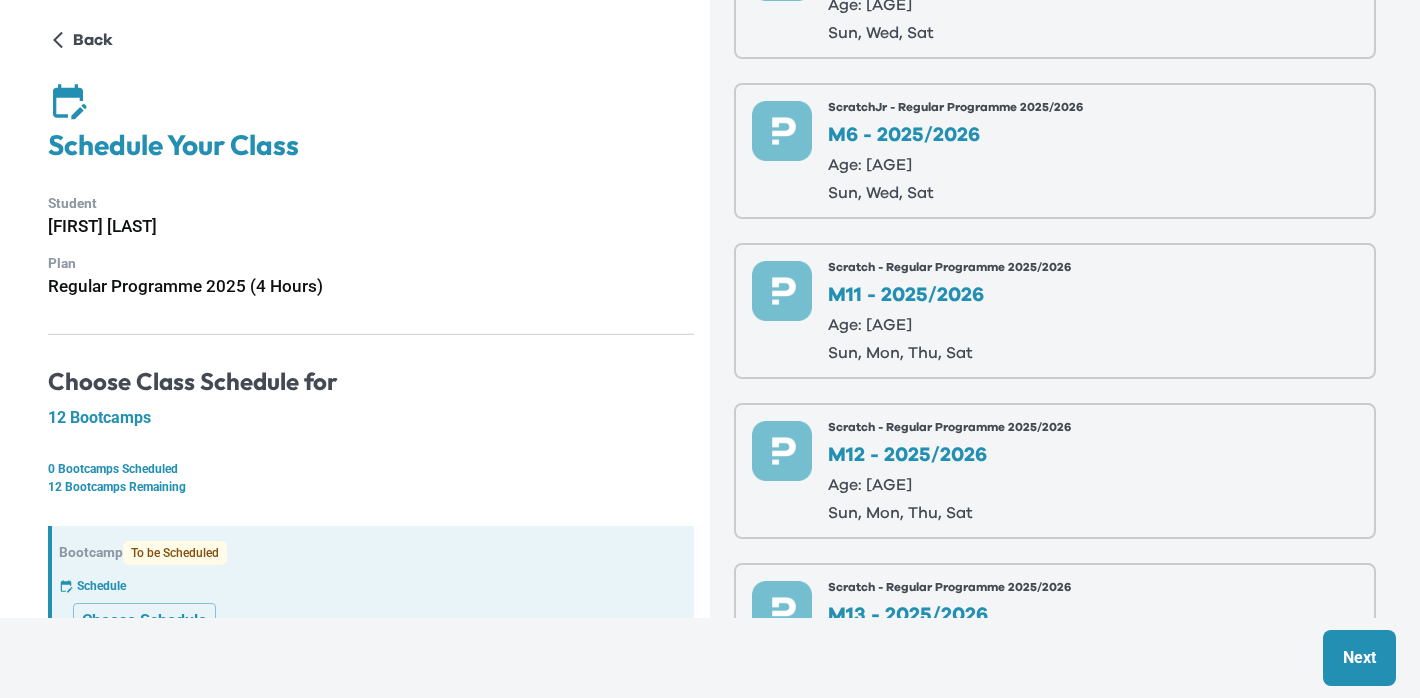 scroll, scrollTop: 8286, scrollLeft: 0, axis: vertical 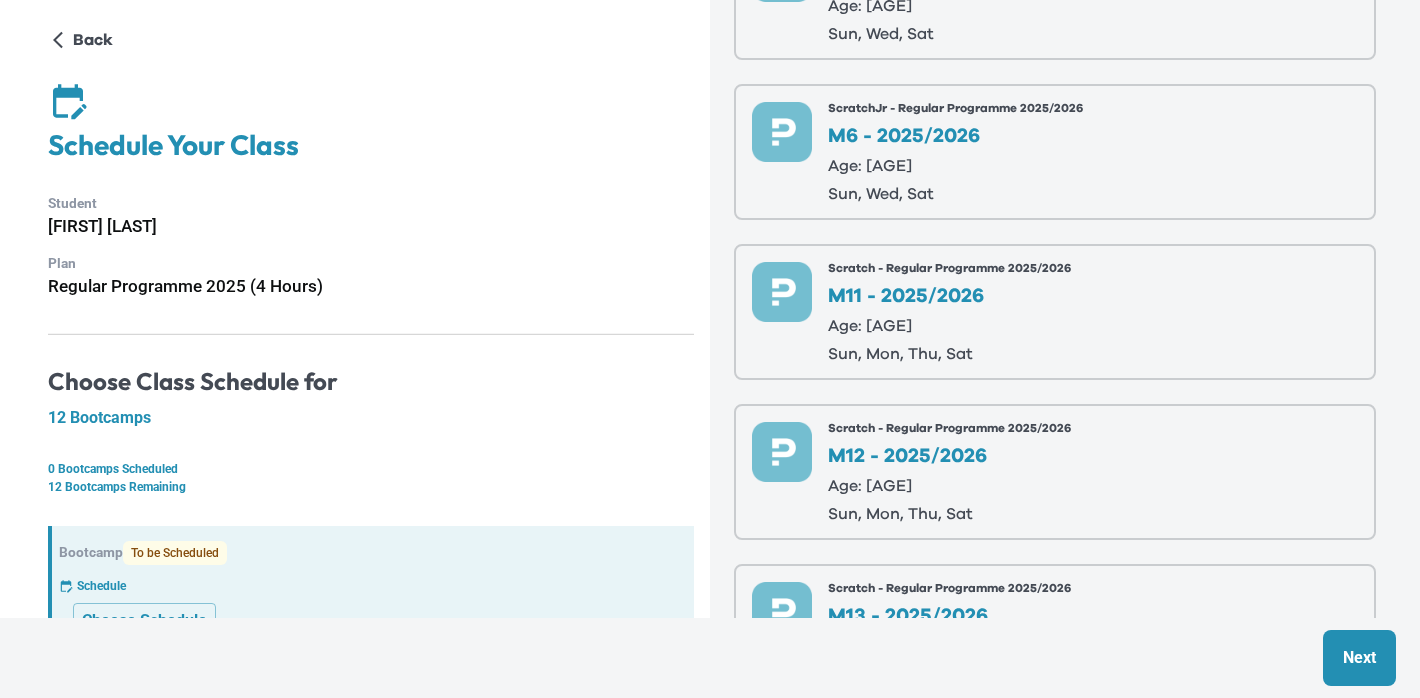 click on "Scratch - Regular Programme 2025/2026 M11 - 2025/2026 Age: [AGE] sun, mon, thu, sat" at bounding box center [1055, 312] 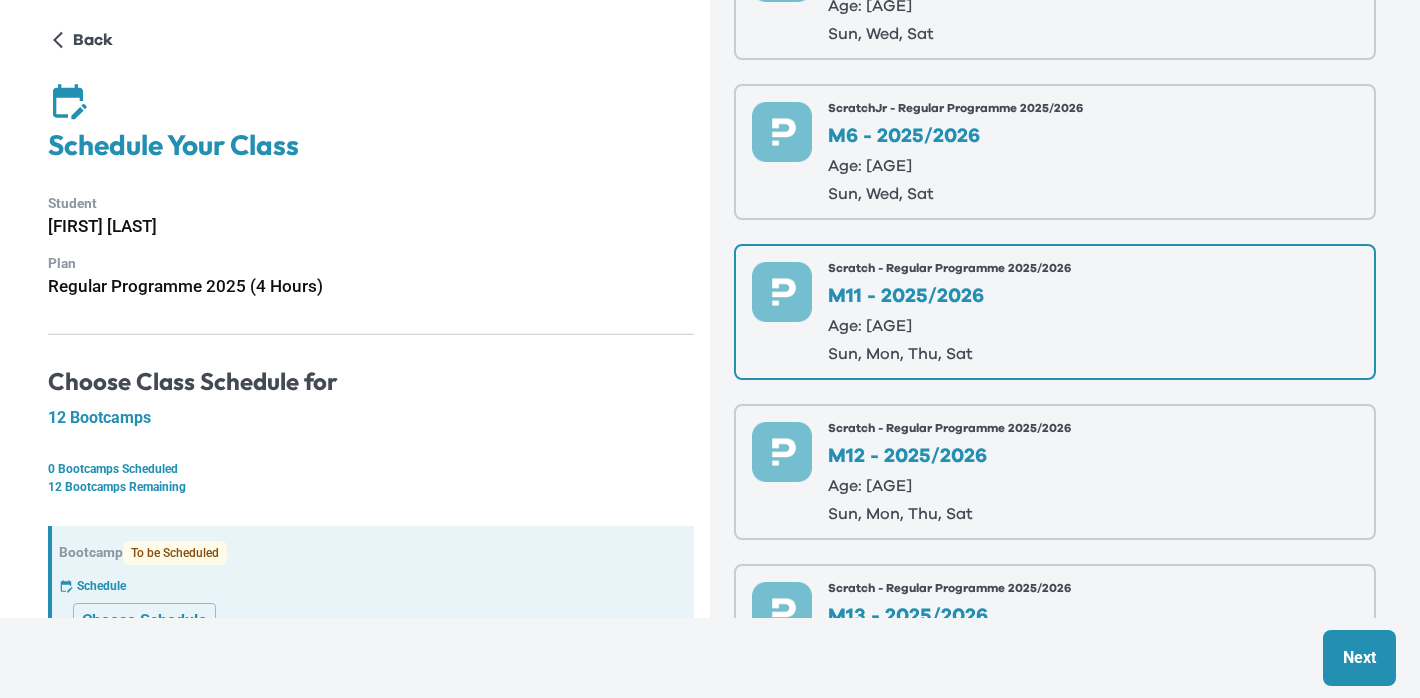 click on "Scratch - Regular Programme 2025/2026 M12 - 2025/2026 Age: [AGE] sun, mon, thu, sat" at bounding box center [1055, 472] 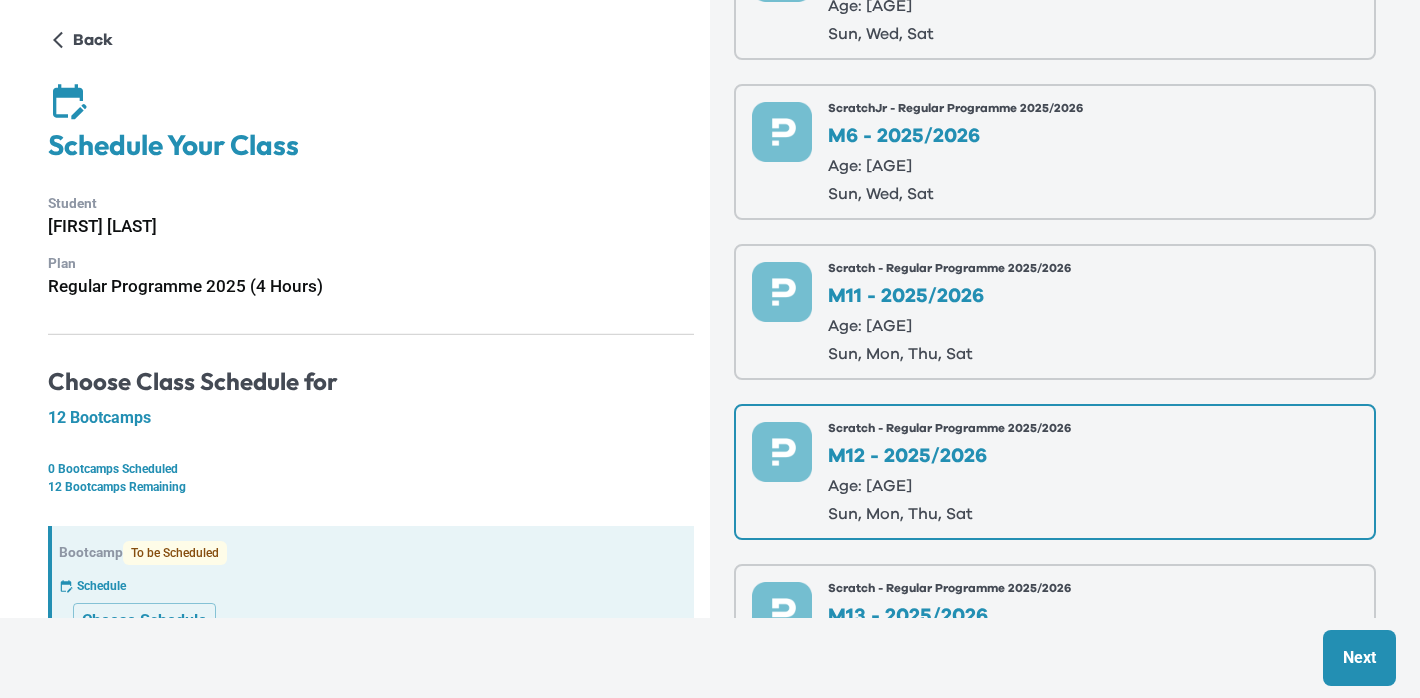 click on "Scratch - Regular Programme 2025/2026 M11 - 2025/2026 Age: [AGE] sun, mon, thu, sat" at bounding box center [1055, 312] 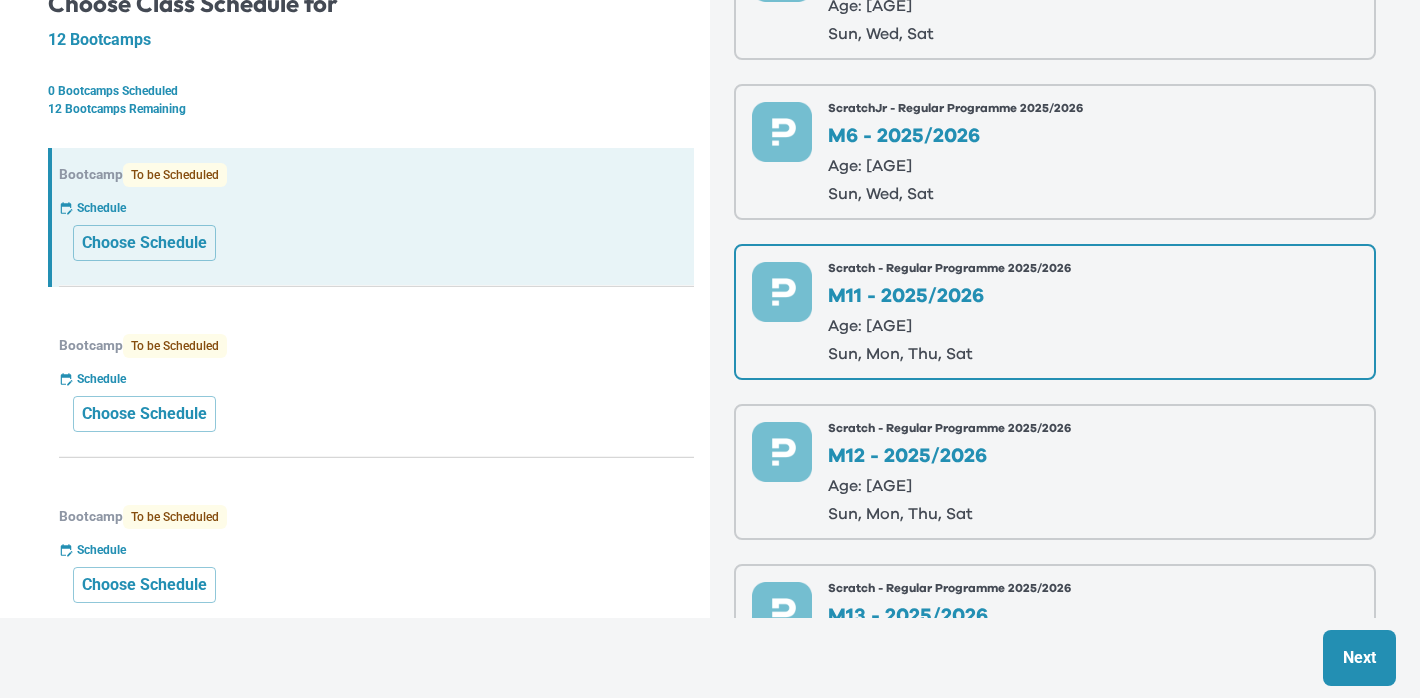 scroll, scrollTop: 385, scrollLeft: 0, axis: vertical 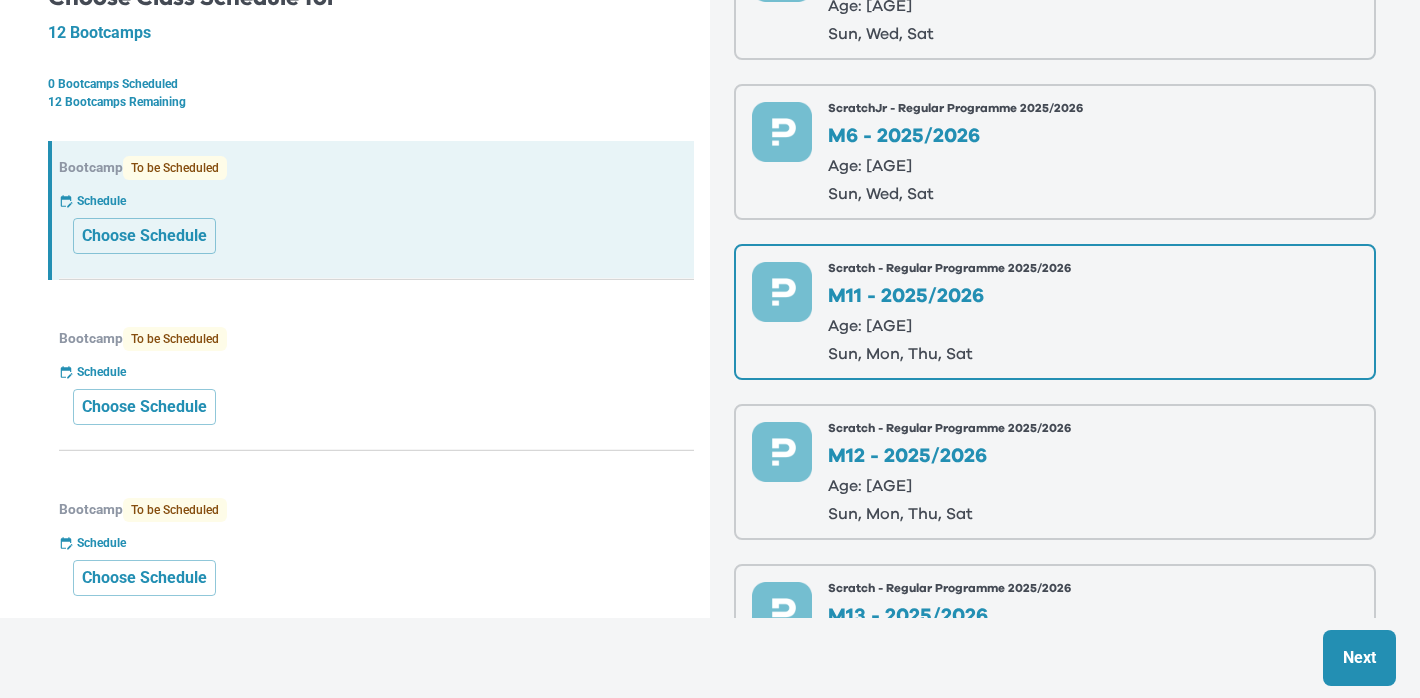 click on "Age: [AGE]" at bounding box center [949, 326] 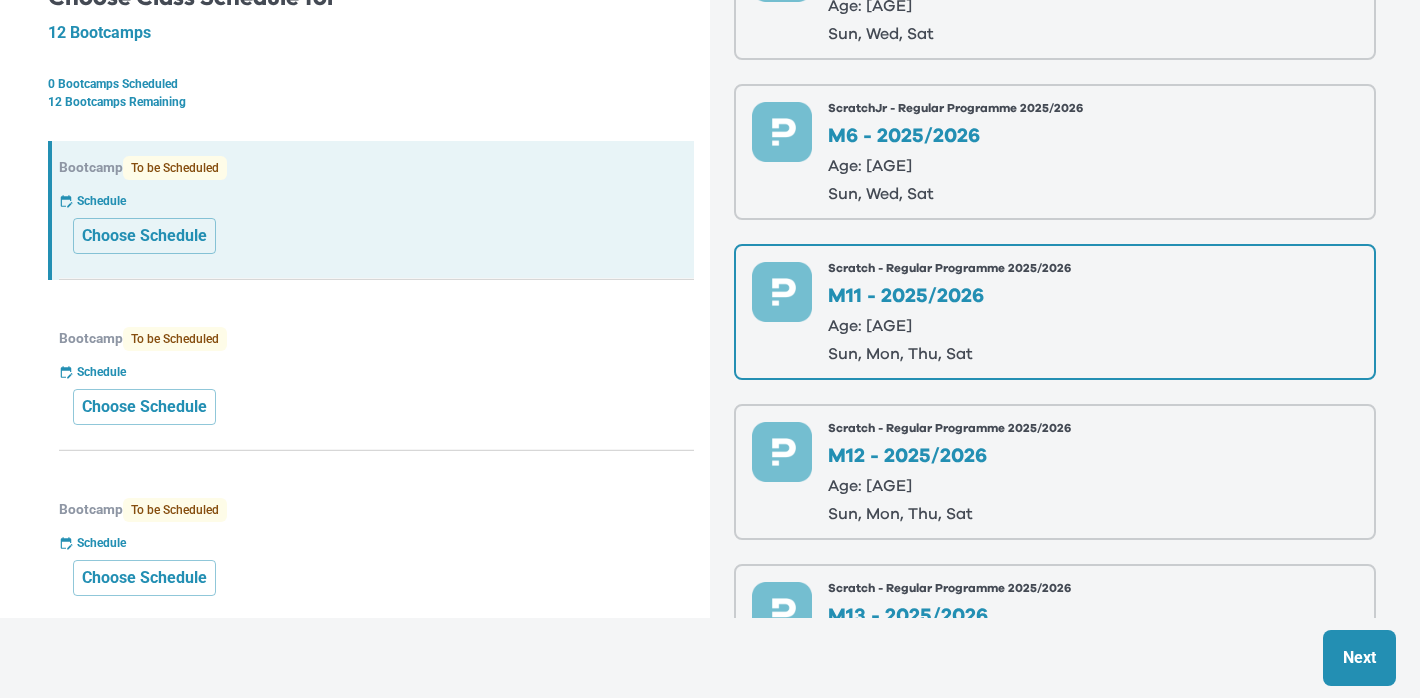 click on "Next" at bounding box center (1359, 658) 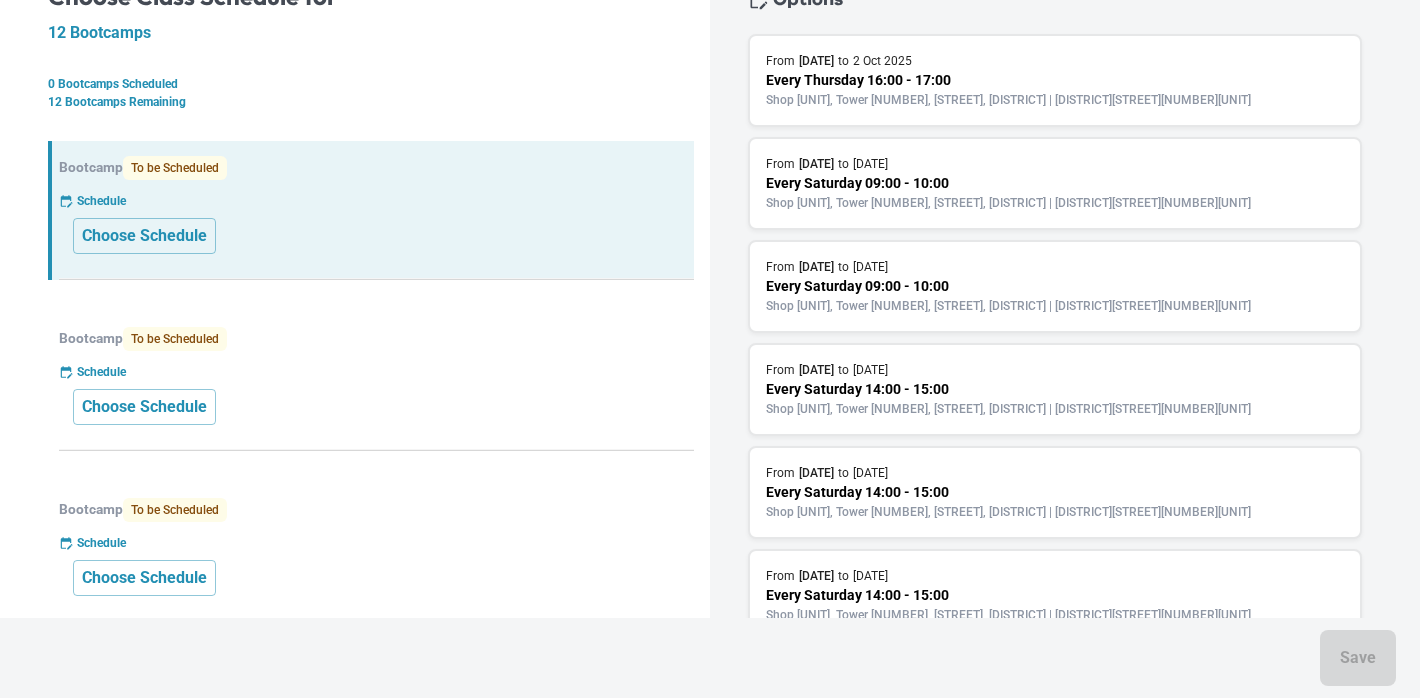 scroll, scrollTop: 847, scrollLeft: 0, axis: vertical 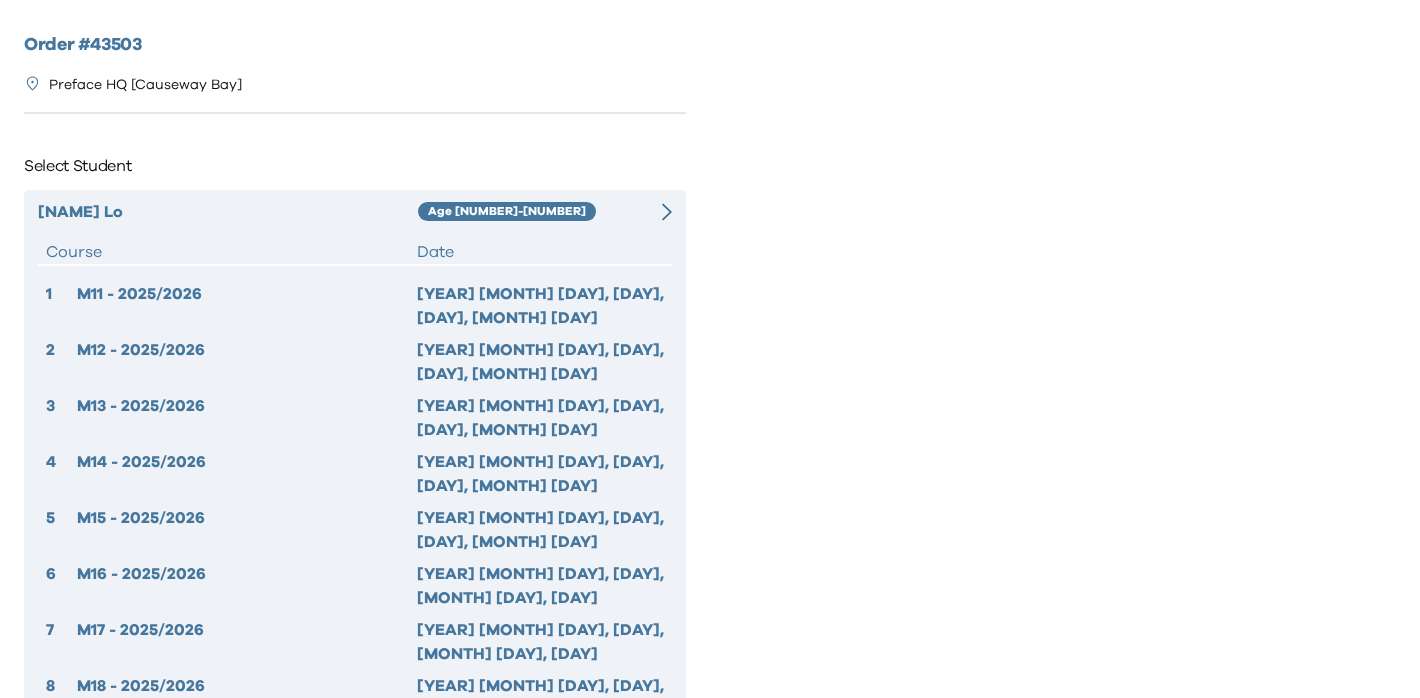 click on "Age [NUMBER]-[NUMBER]" at bounding box center (529, 212) 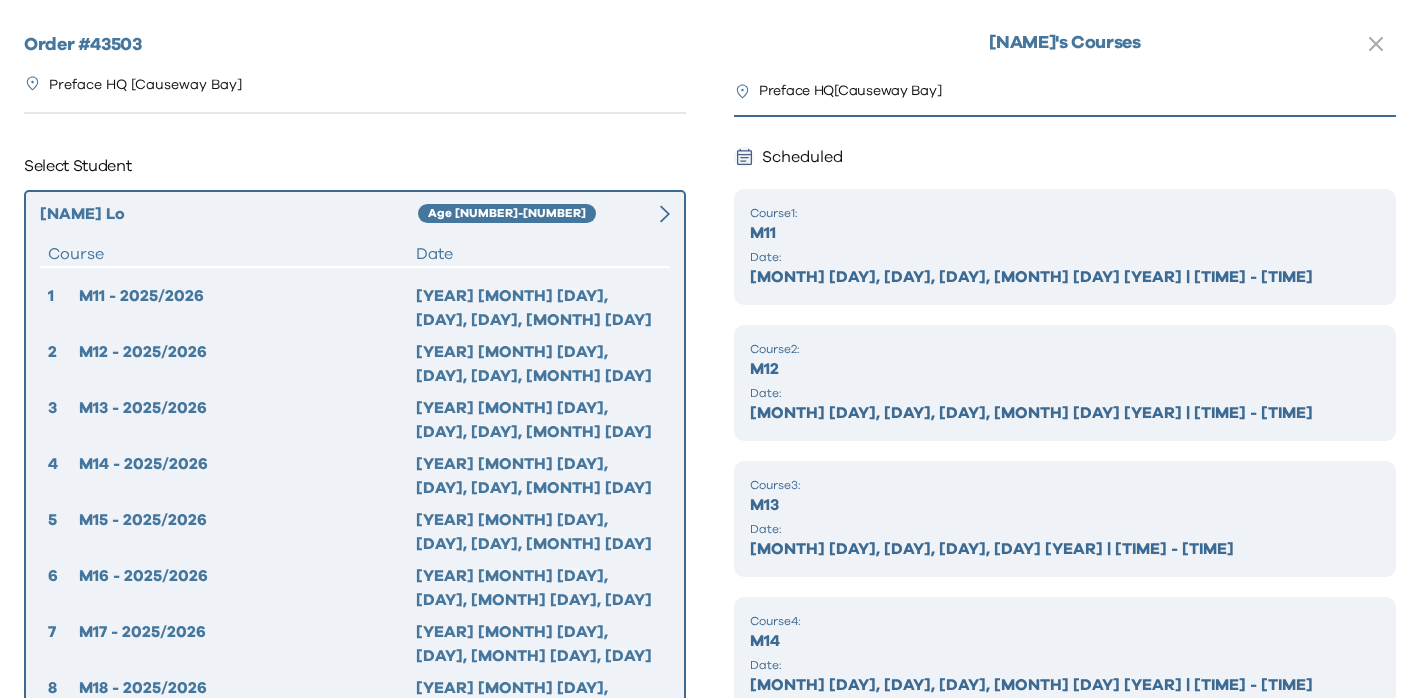 click on "Sep 13, 20, 27, Oct 4  2025 | 09:00 - 10:00" at bounding box center (1065, 277) 